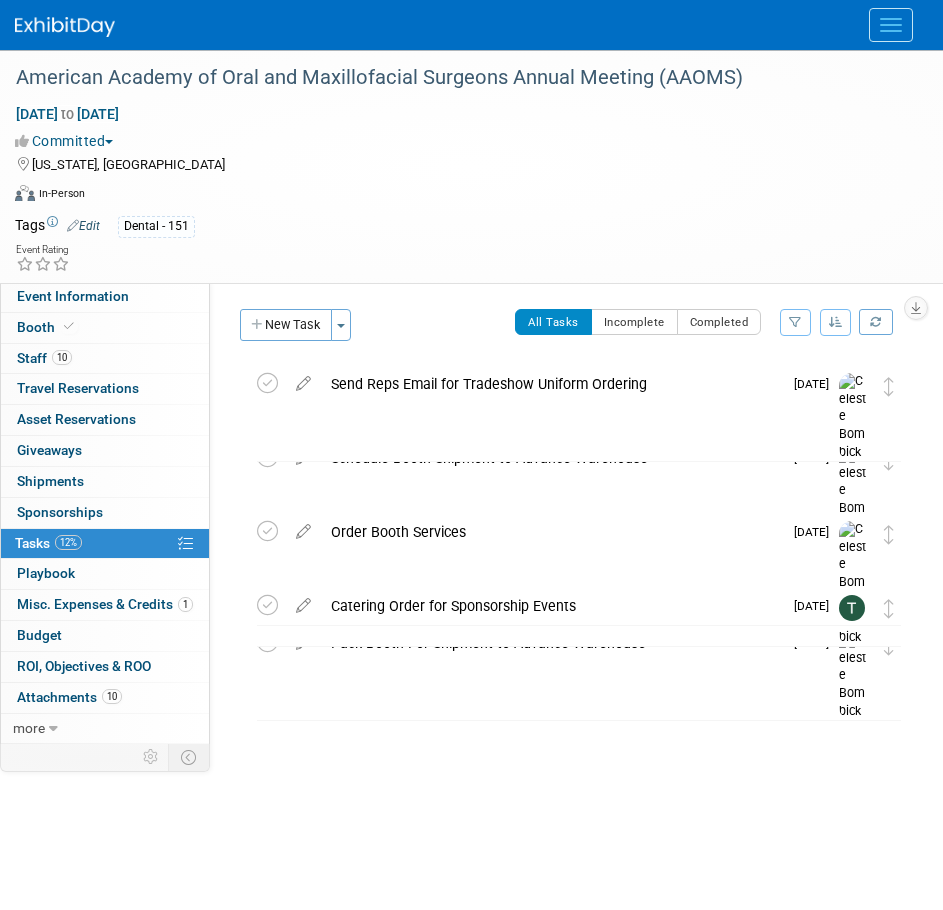 scroll, scrollTop: 0, scrollLeft: 0, axis: both 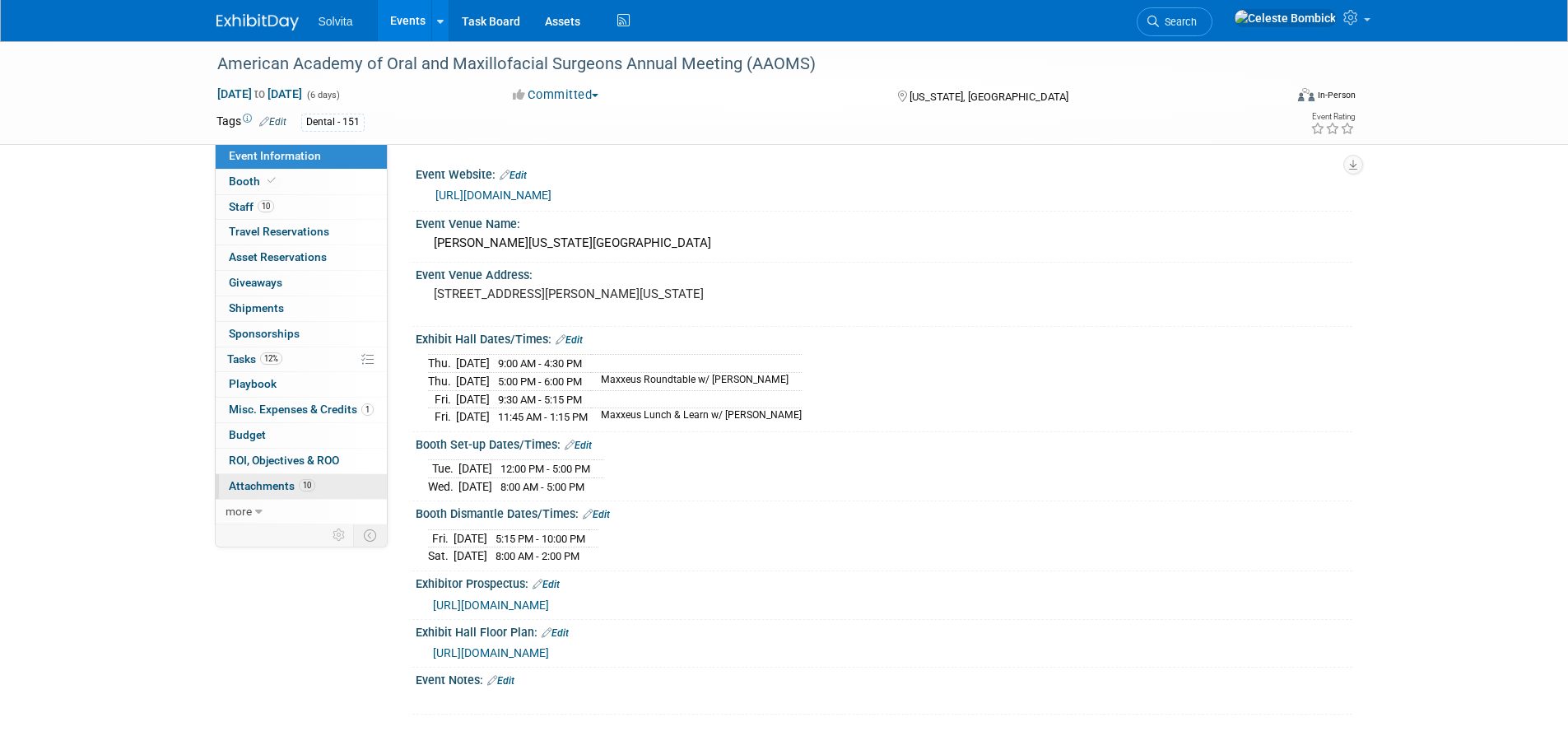 click on "Attachments 10" at bounding box center (272, 486) 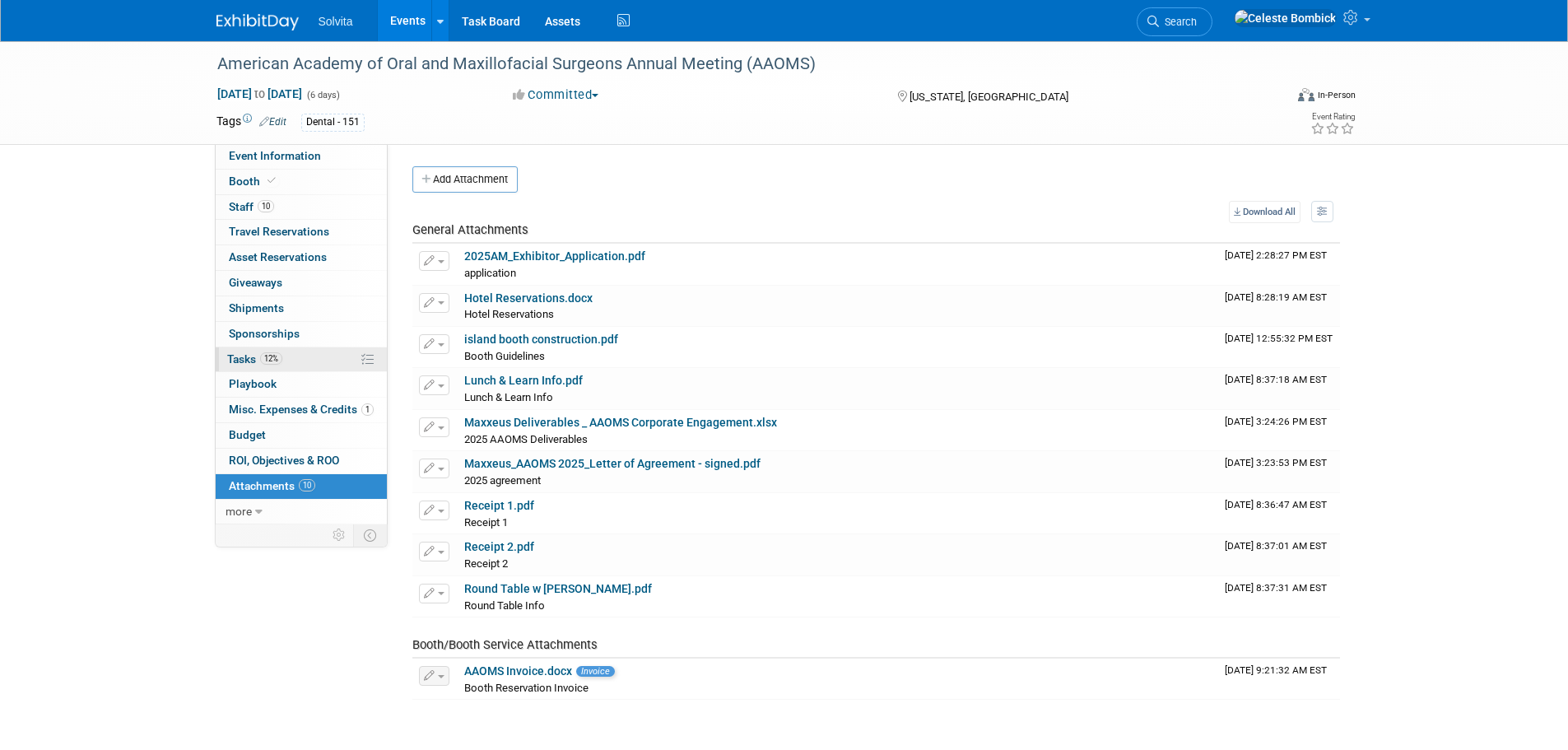 click on "12%" at bounding box center (271, 358) 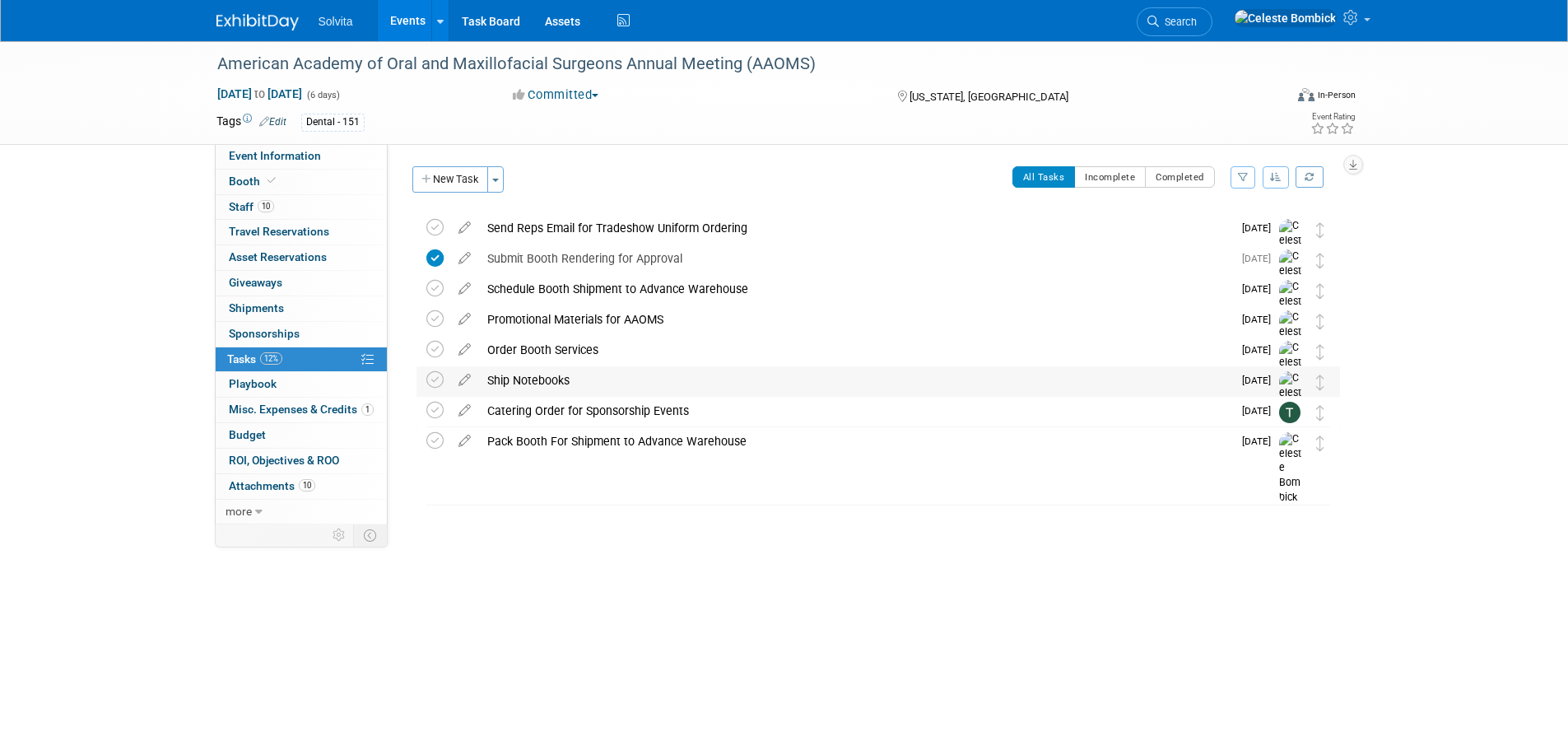 click on "Ship Notebooks" at bounding box center [855, 380] 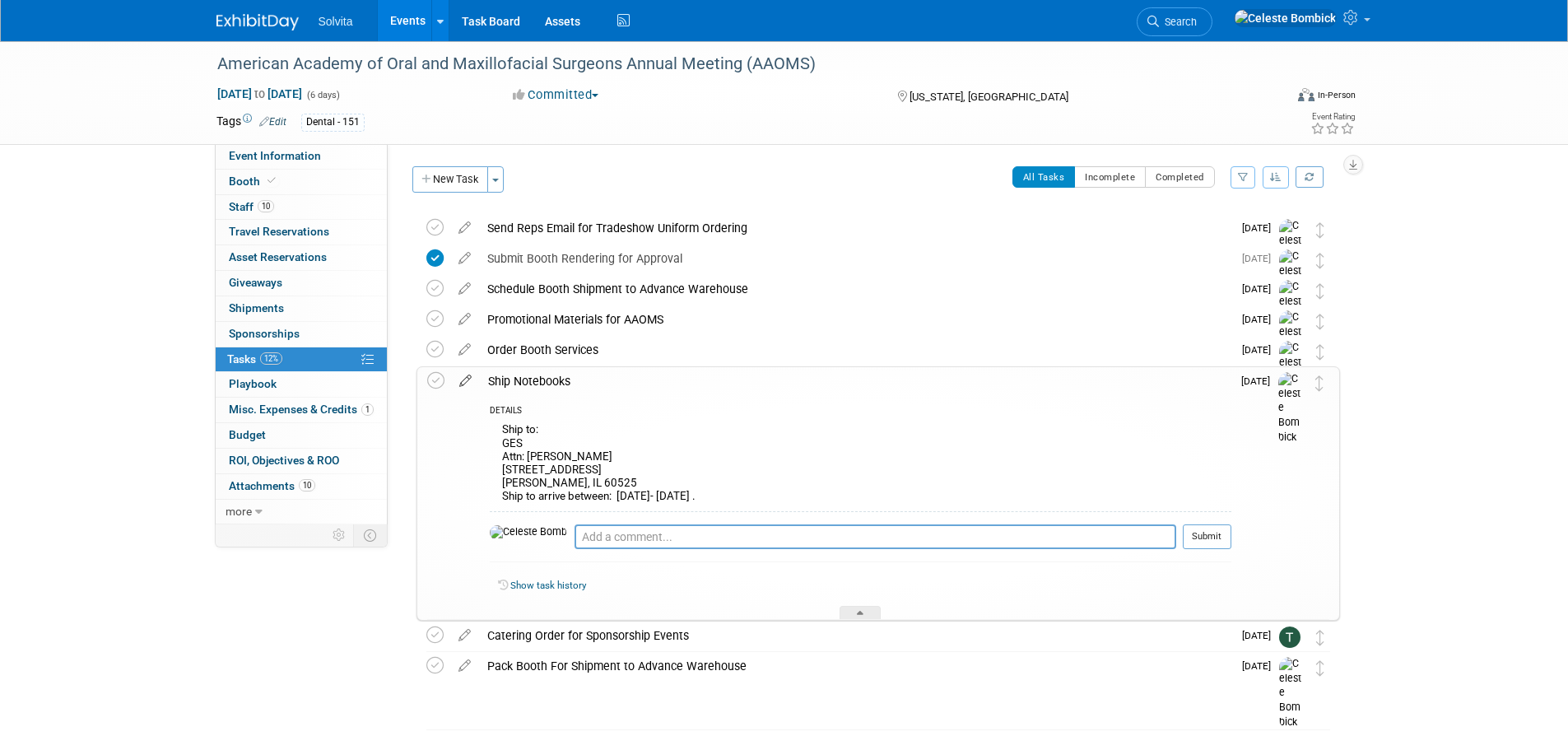 click at bounding box center [465, 377] 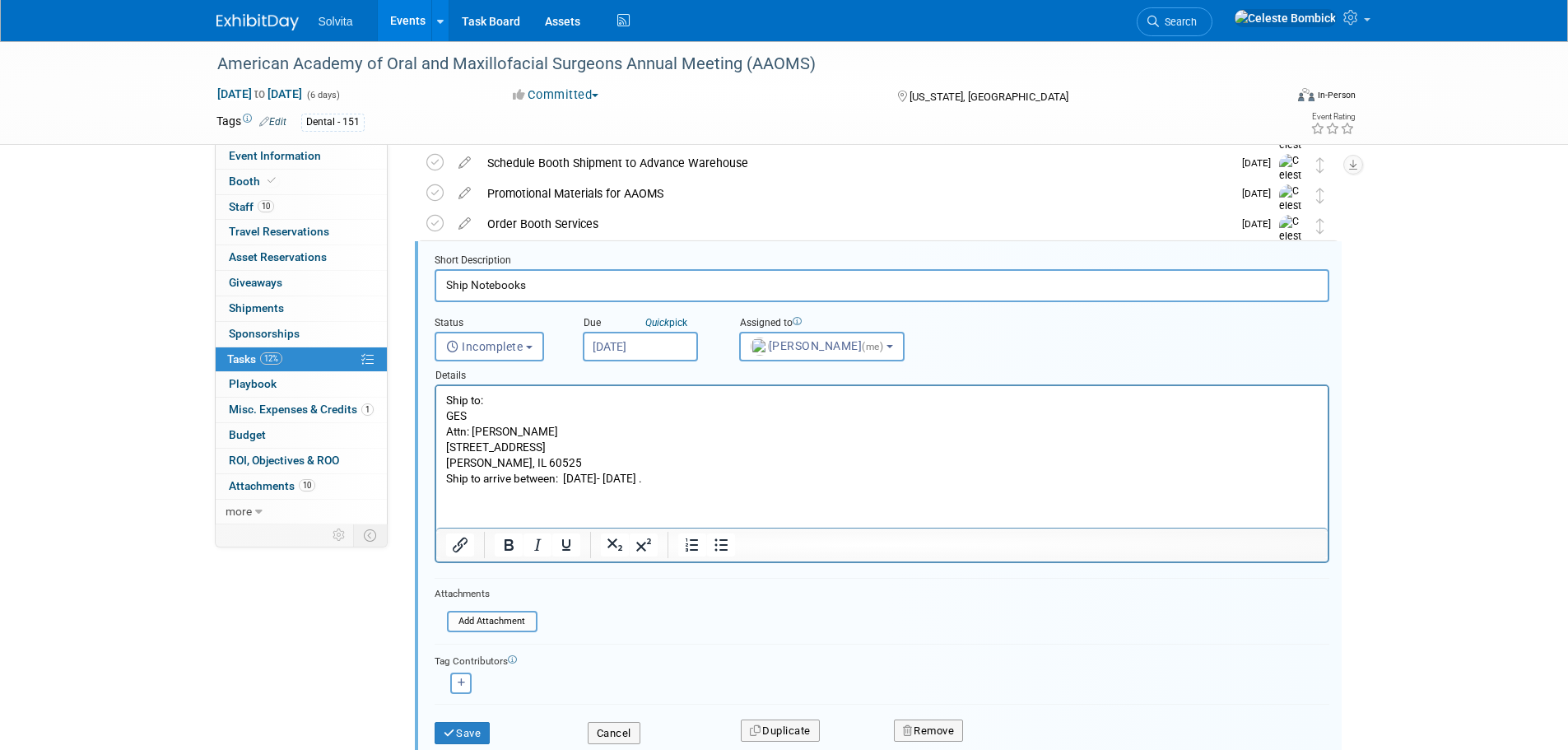 scroll, scrollTop: 0, scrollLeft: 0, axis: both 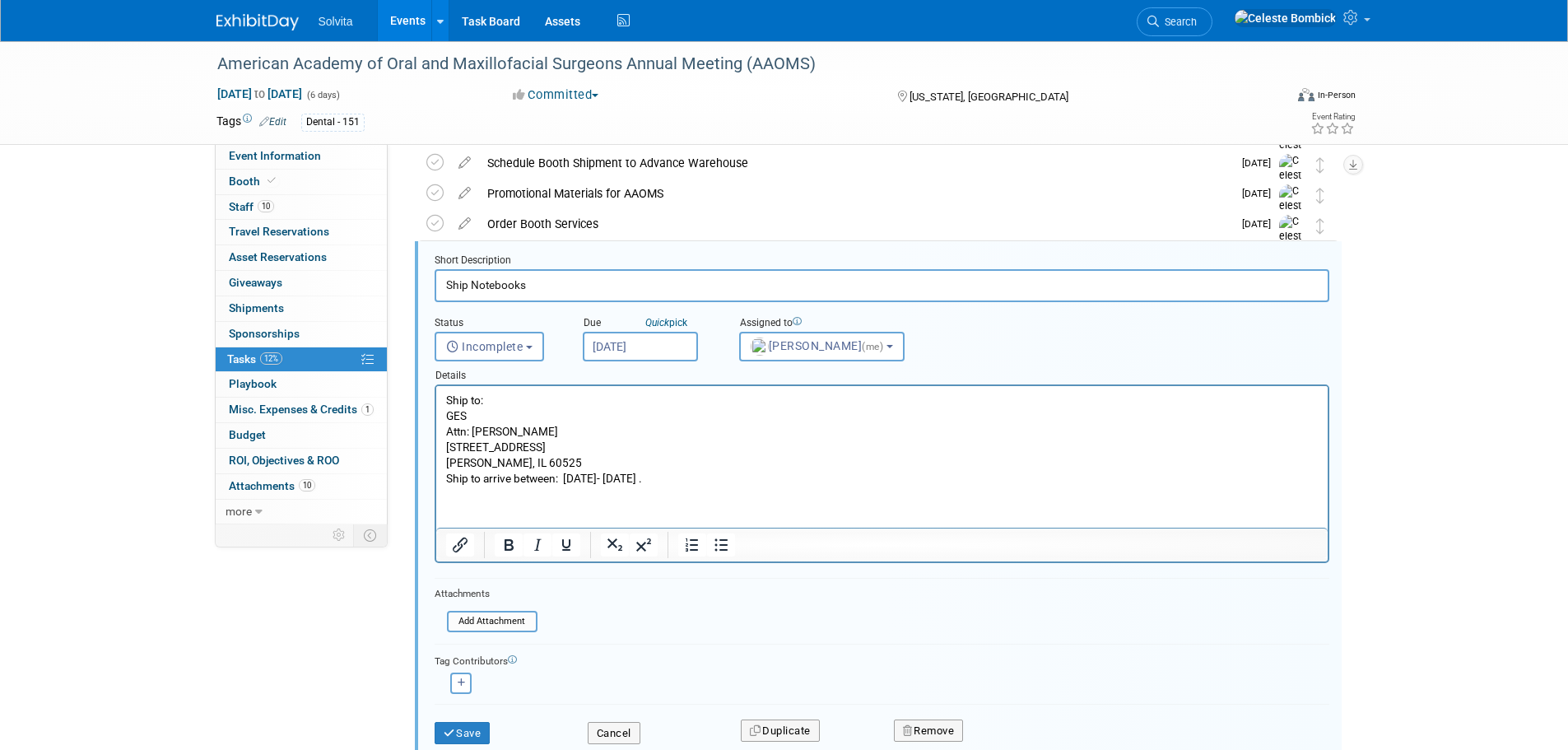 click on "Ship to: GES Attn: LaToya Hollins 6800 Santa Fe Drive Hodgkins, IL 60525 Ship to arrive between:  Tuesday, August 12- Friday, August 29th ." at bounding box center (882, 440) 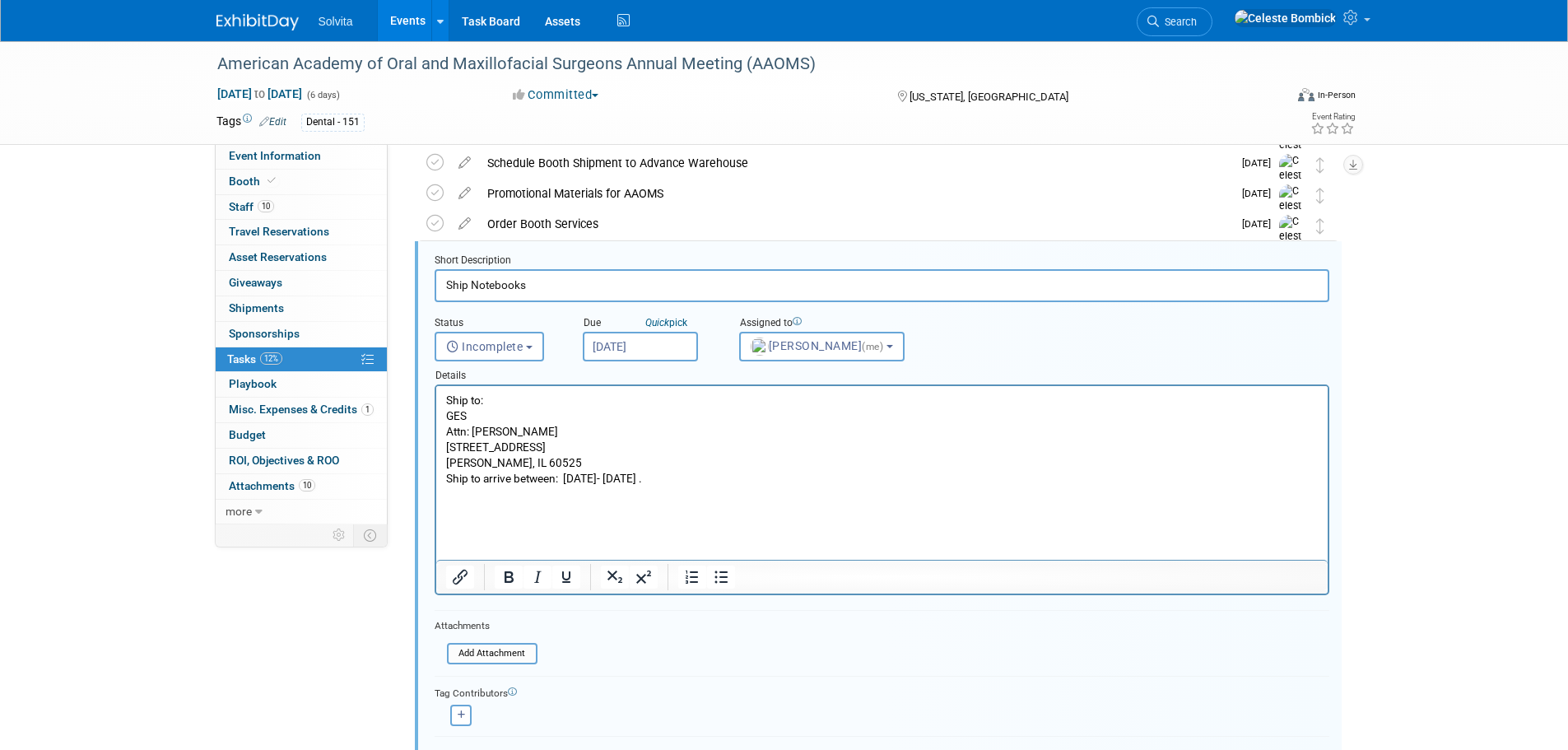type 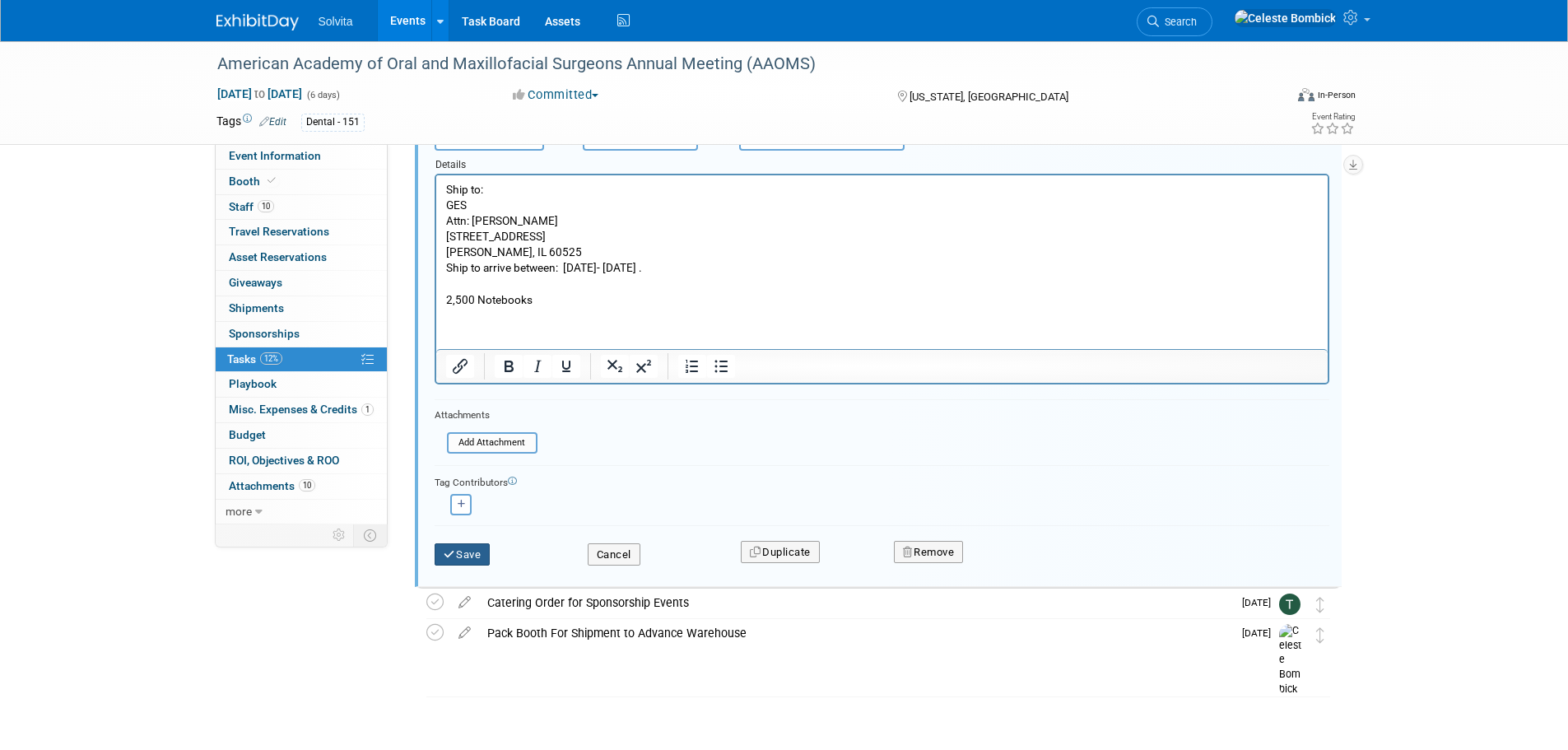 click on "Save" at bounding box center (463, 555) 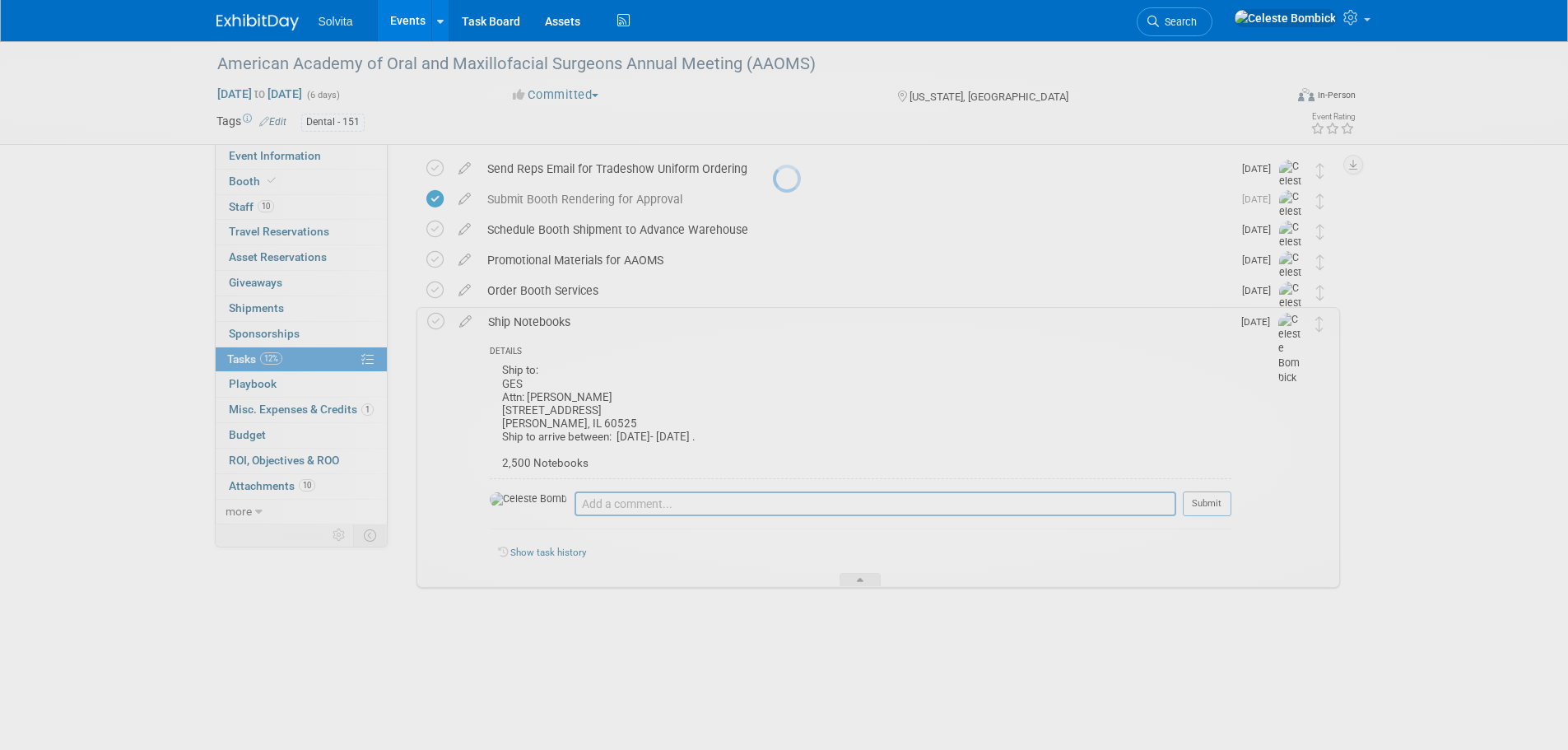 scroll, scrollTop: 59, scrollLeft: 0, axis: vertical 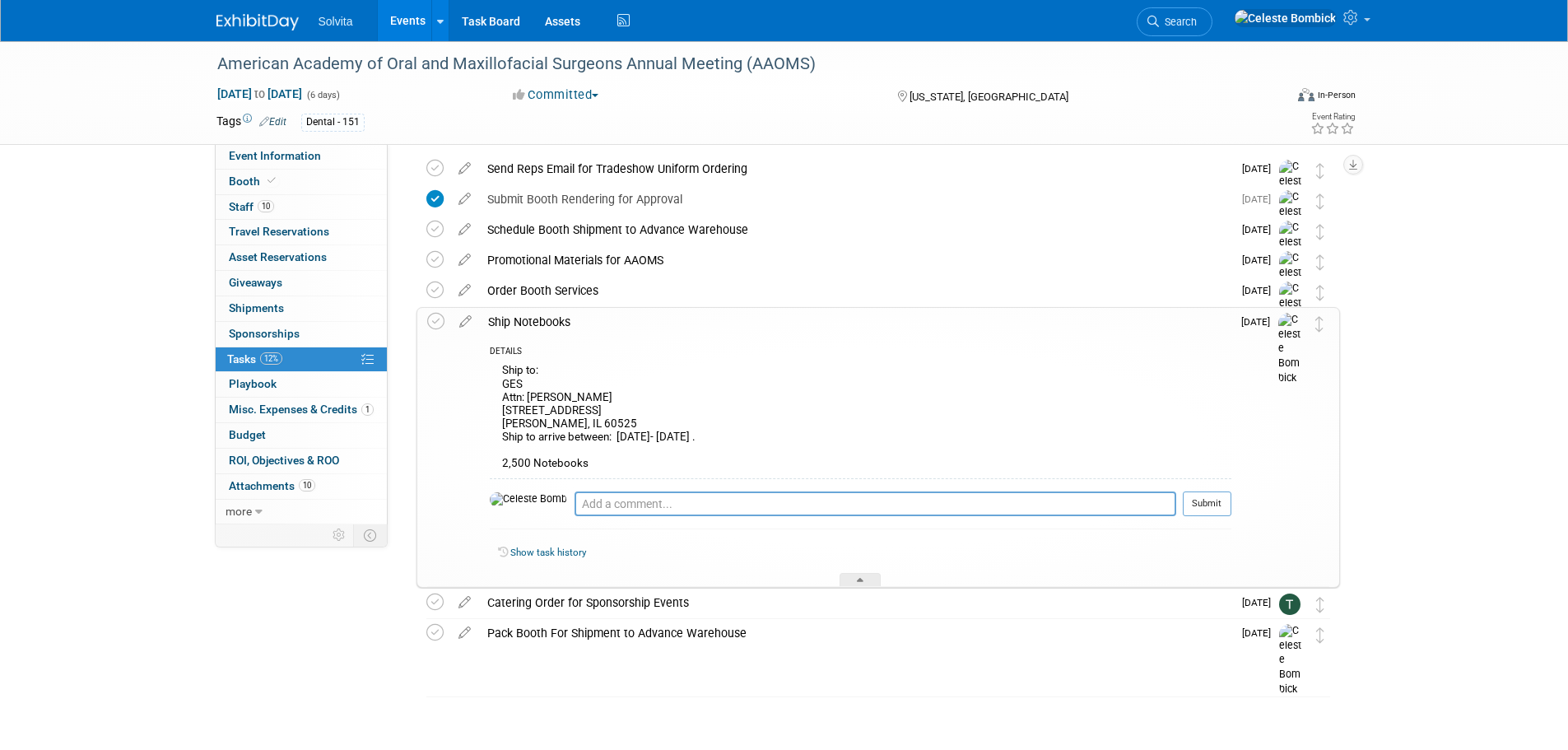 click at bounding box center (268, 14) 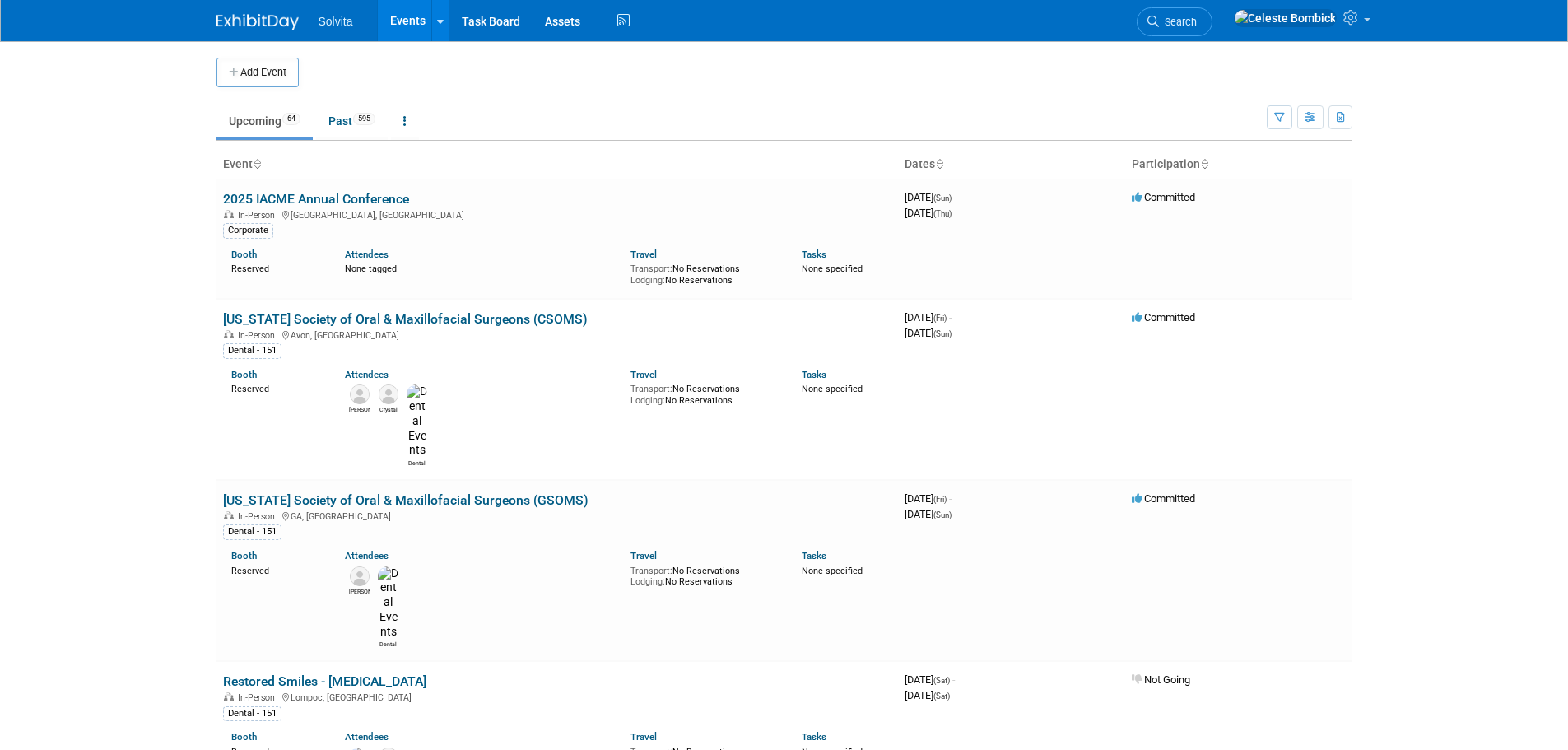 scroll, scrollTop: 0, scrollLeft: 0, axis: both 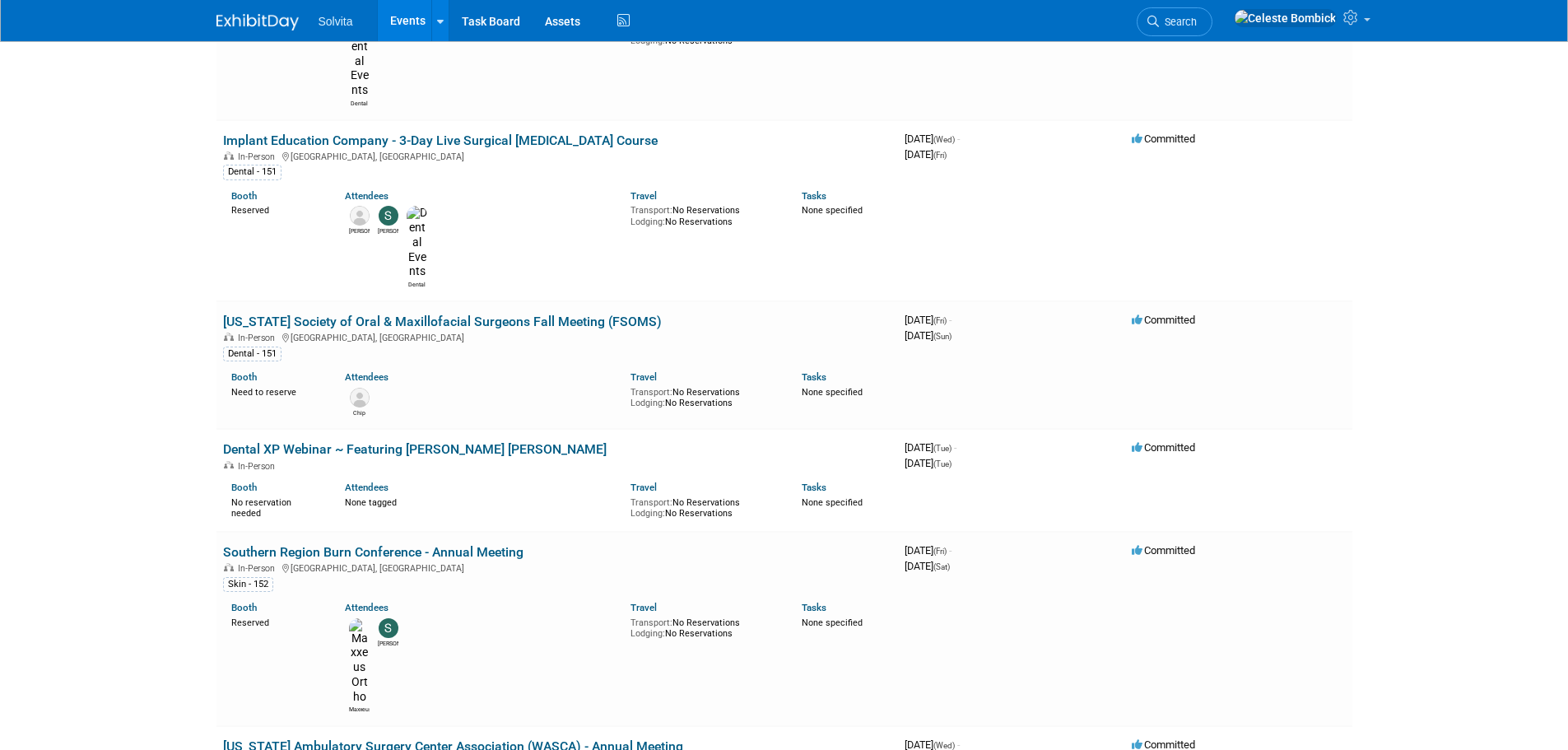 click on "American Academy of Oral and Maxillofacial Surgeons Annual Meeting Dental Implant Conference (AAOMS DIC)" at bounding box center [556, 2145] 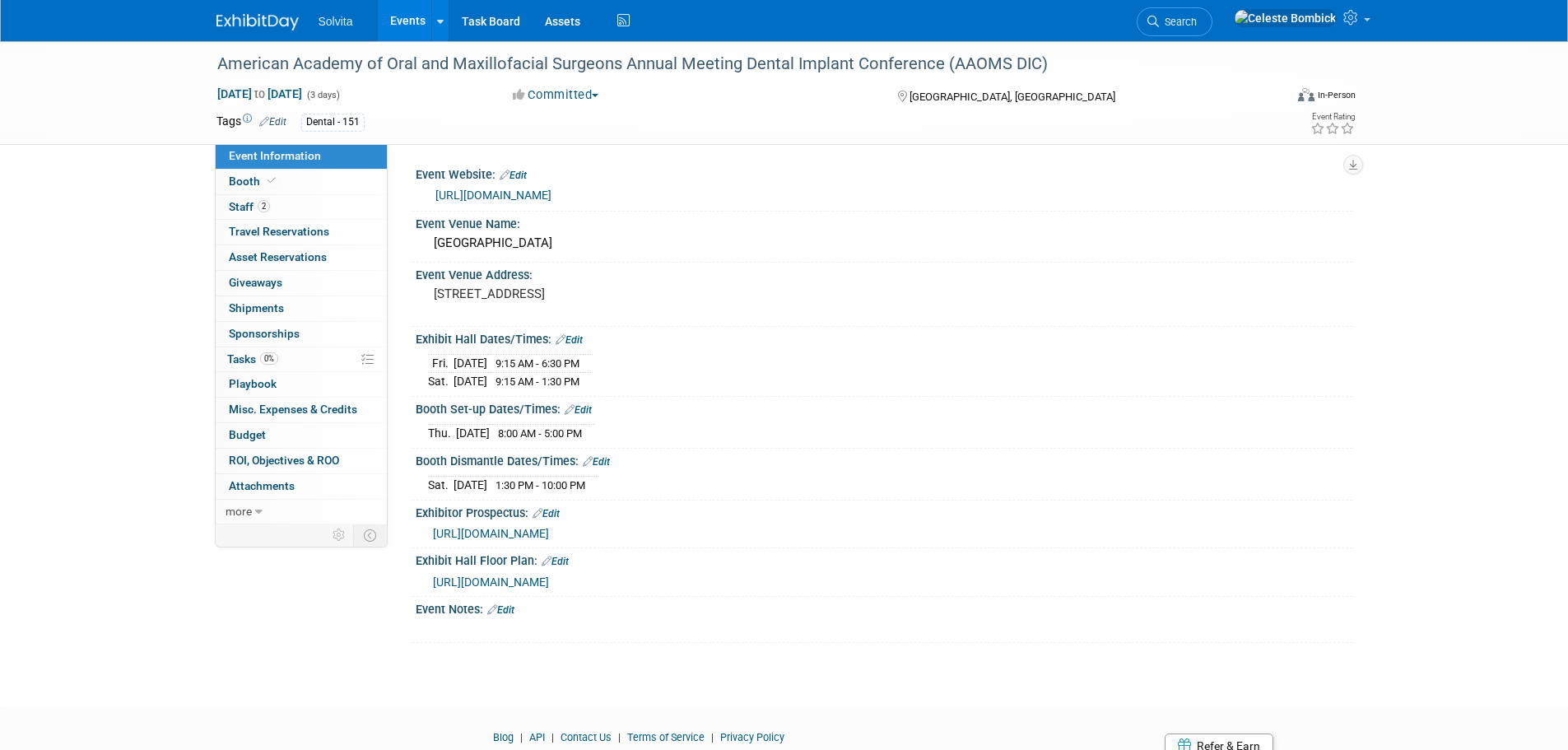 scroll, scrollTop: 0, scrollLeft: 0, axis: both 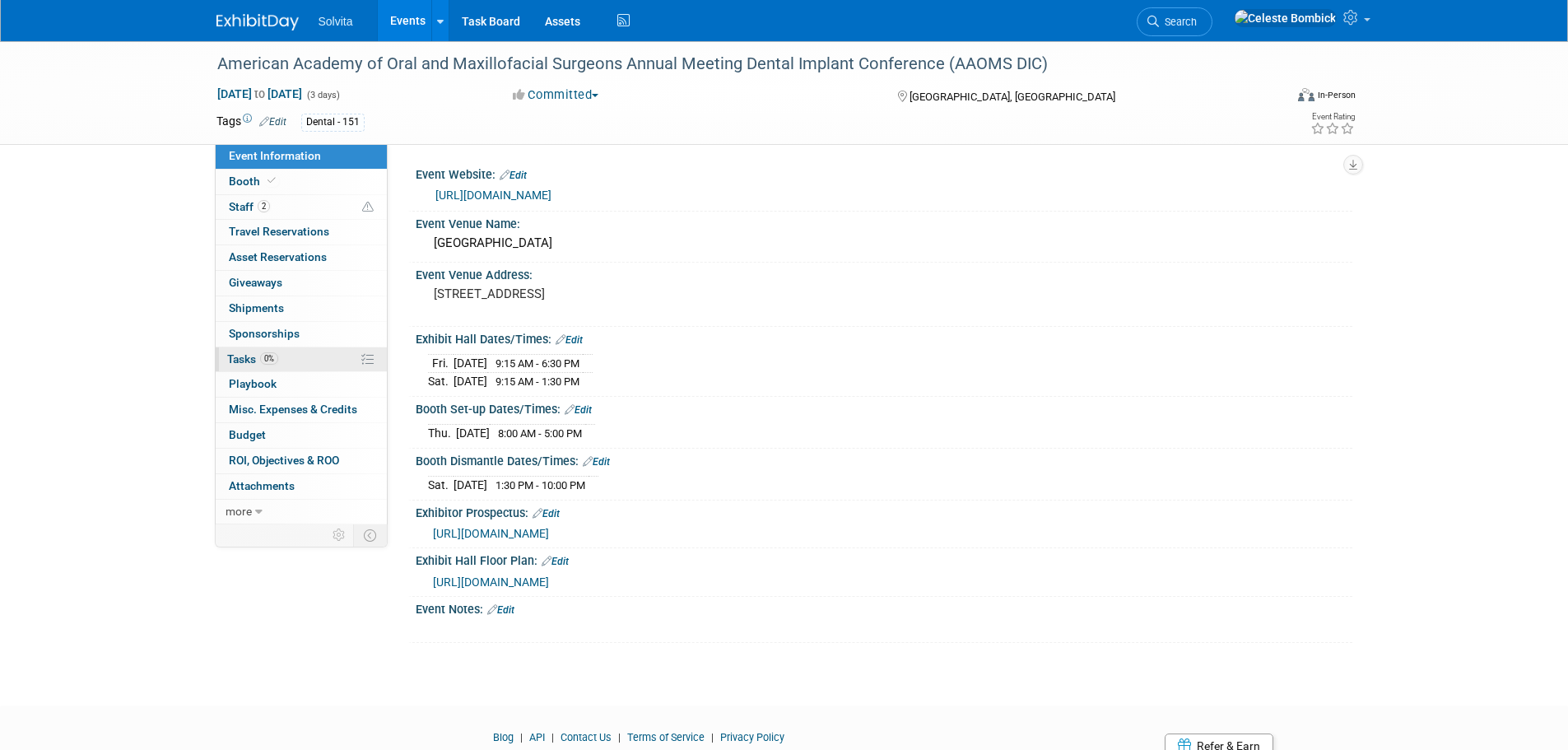 click on "Tasks 0%" at bounding box center [253, 359] 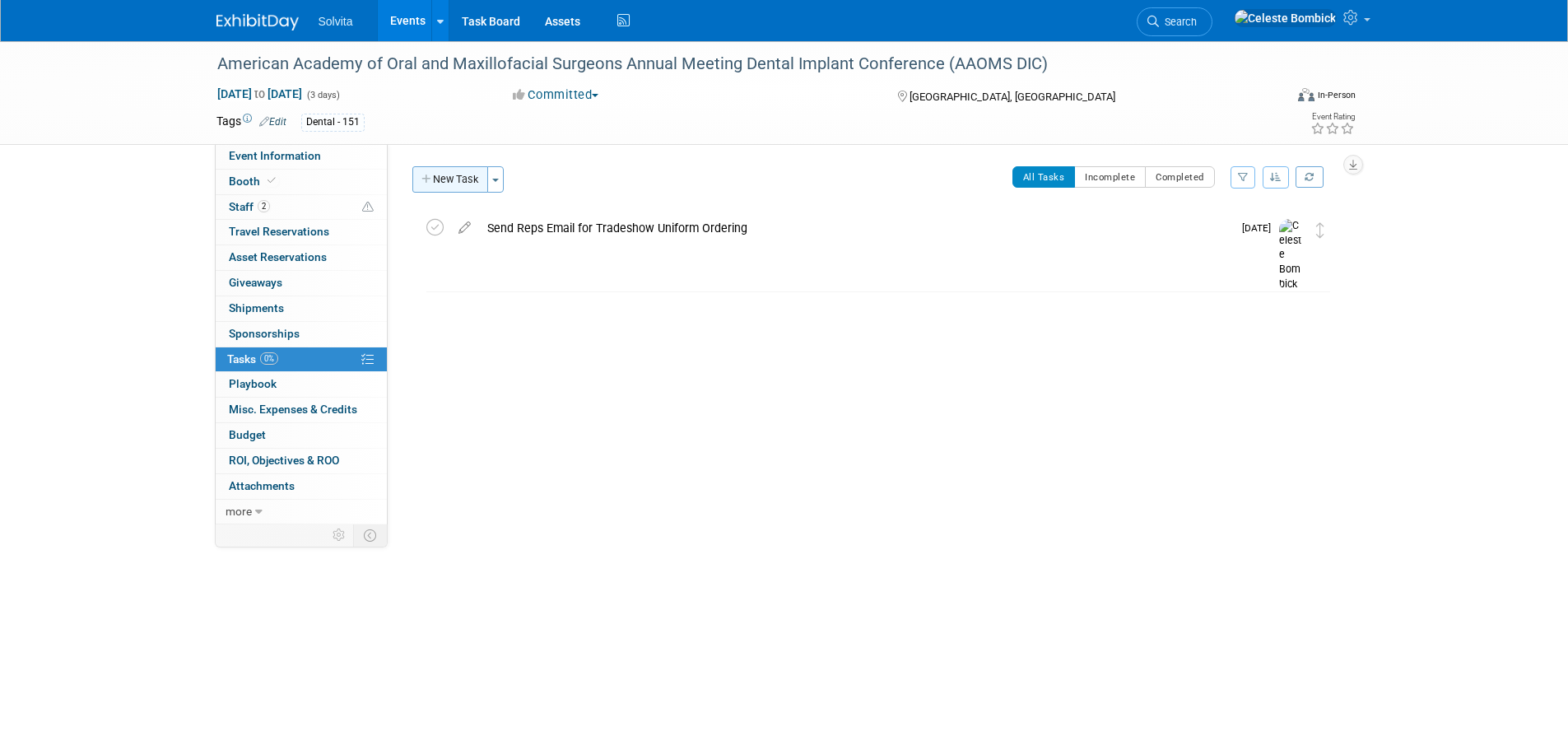 click on "New Task" at bounding box center (450, 179) 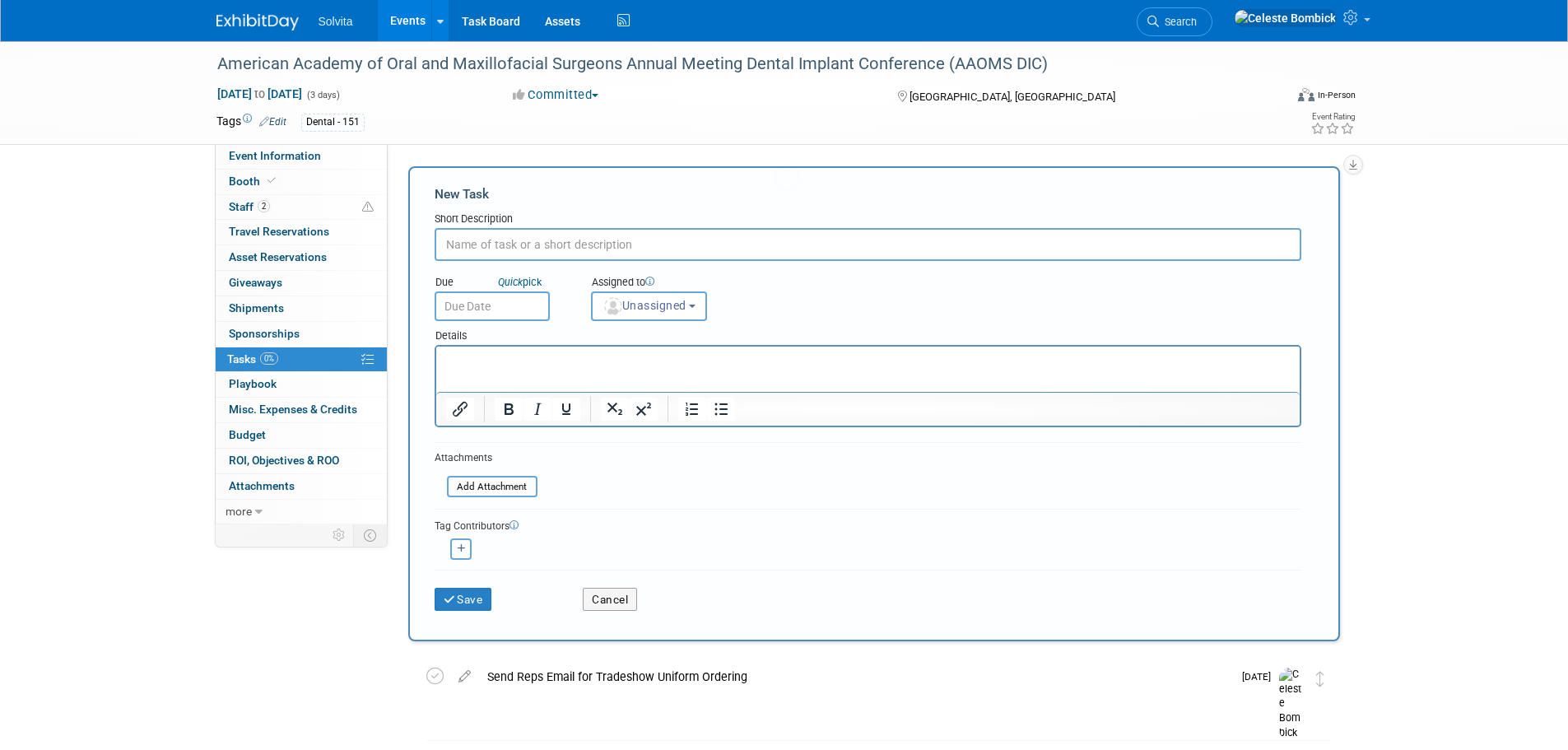 scroll, scrollTop: 0, scrollLeft: 0, axis: both 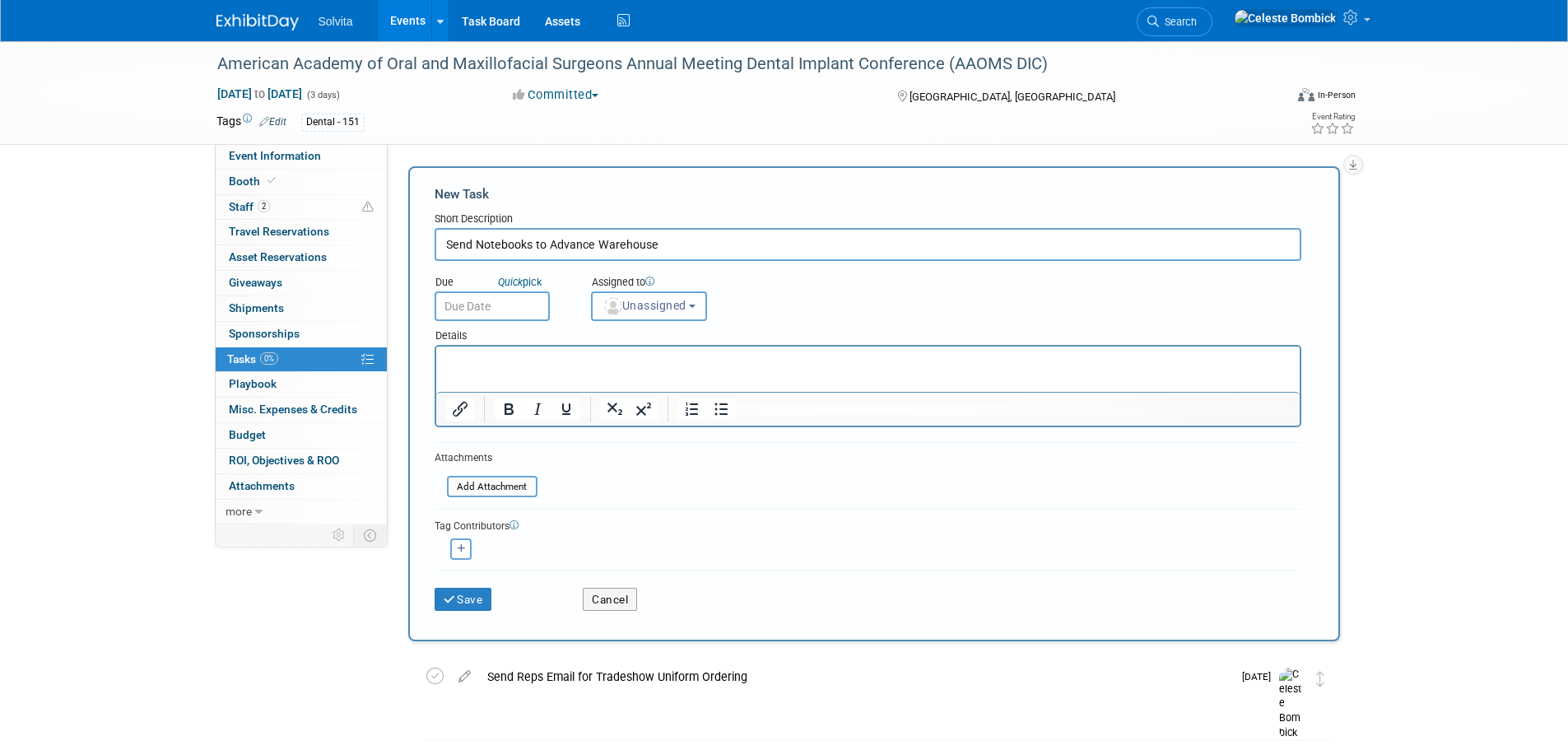 type on "Send Notebooks to Advance Warehouse" 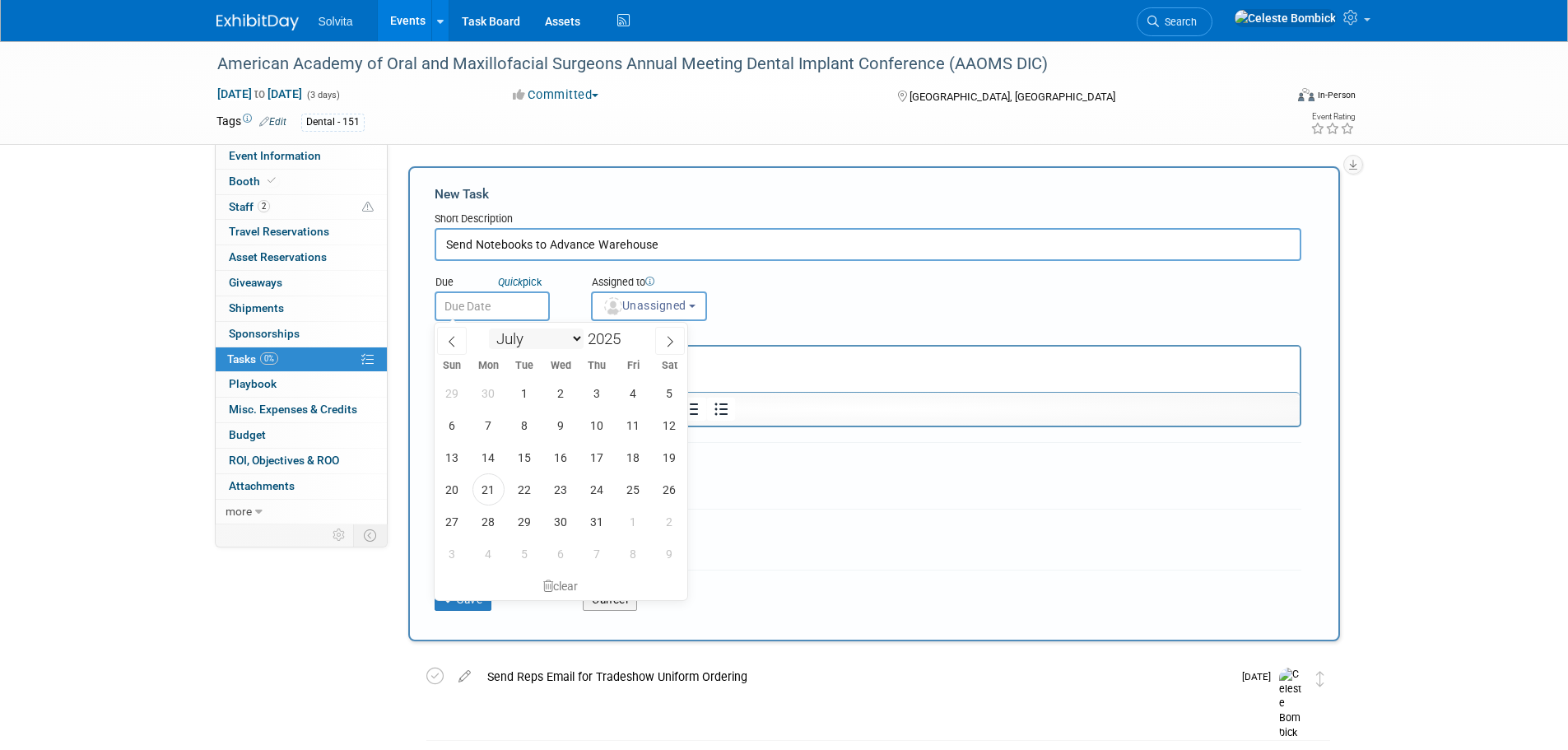 click on "January February March April May June July August September October November December" at bounding box center (536, 338) 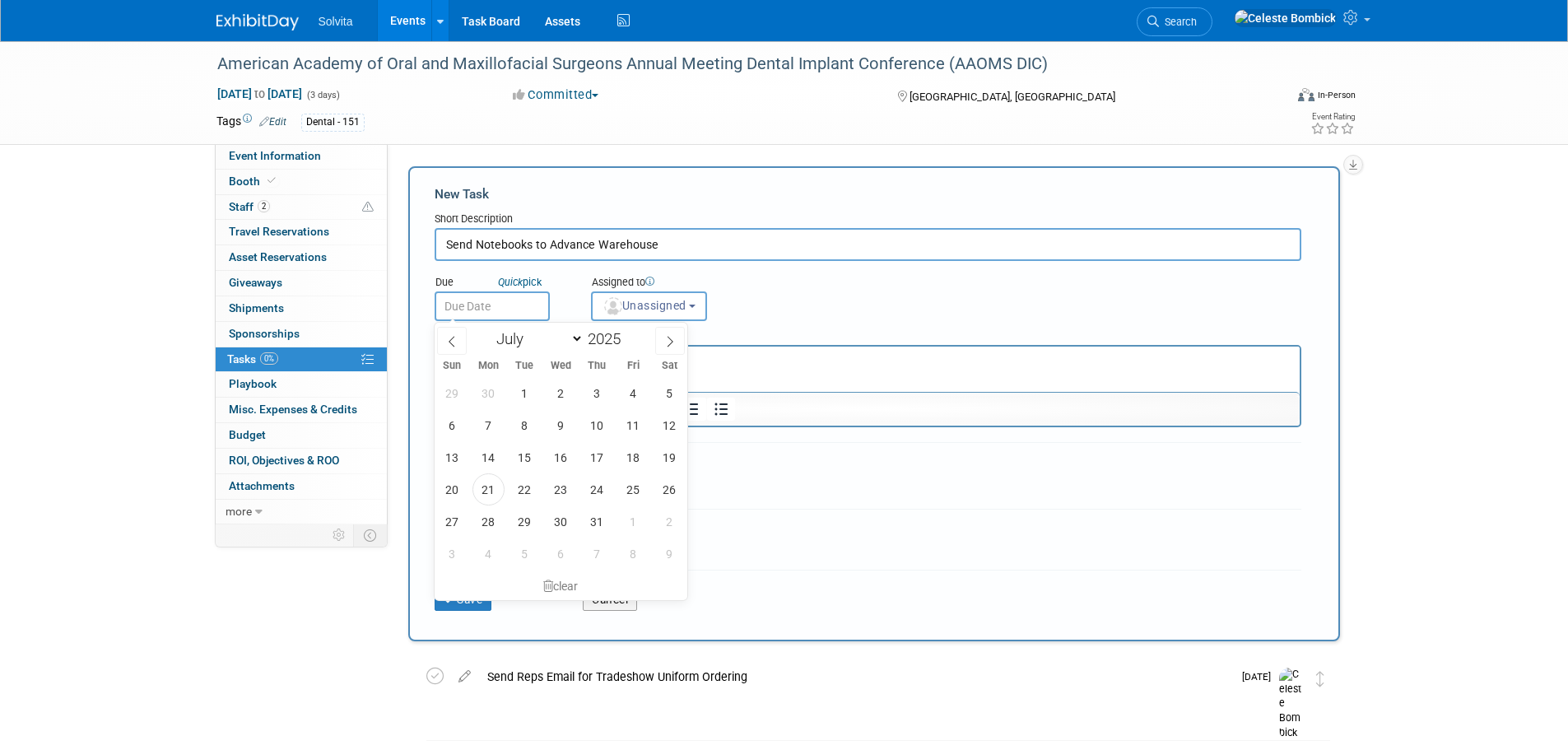 select on "10" 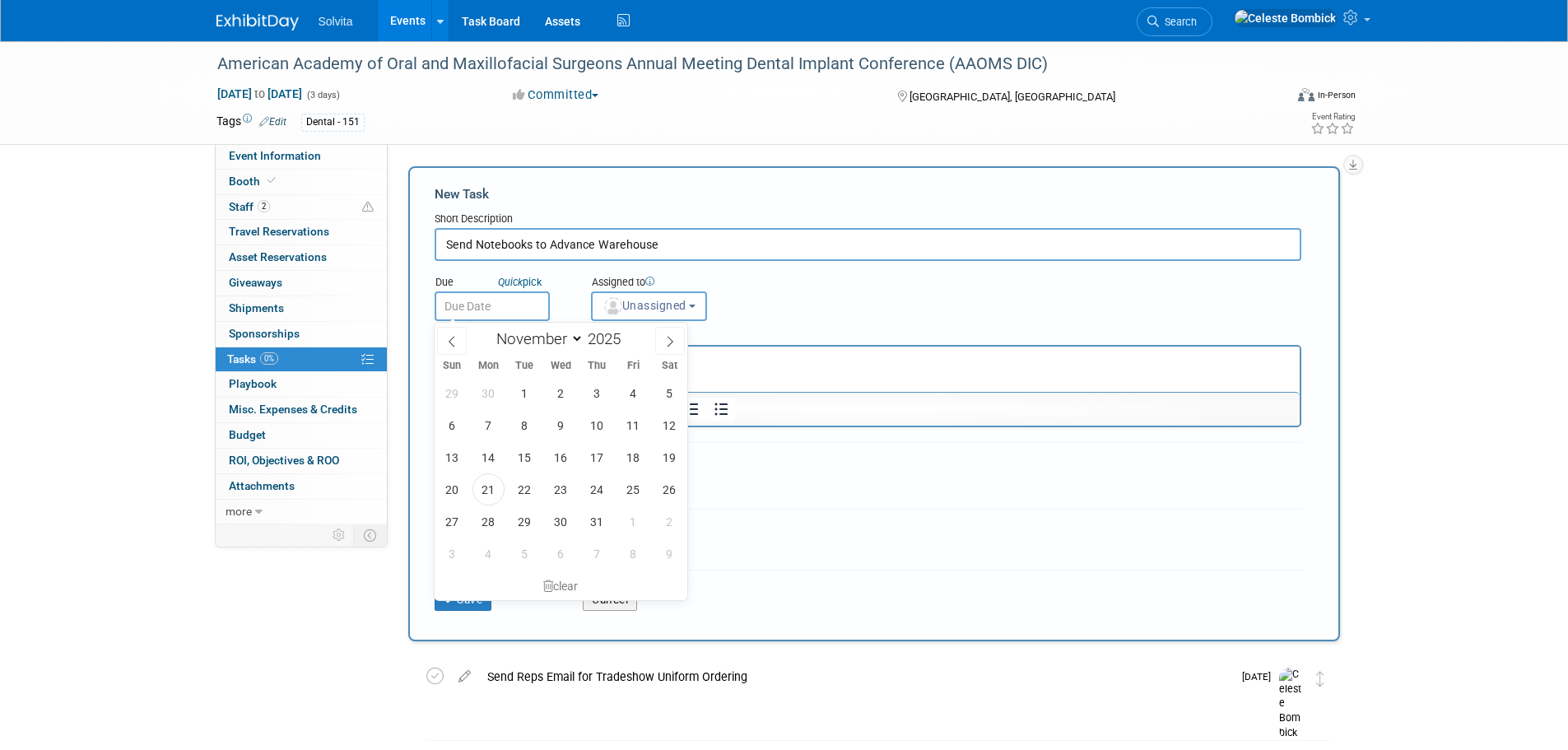 click on "January February March April May June July August September October November December" at bounding box center [536, 338] 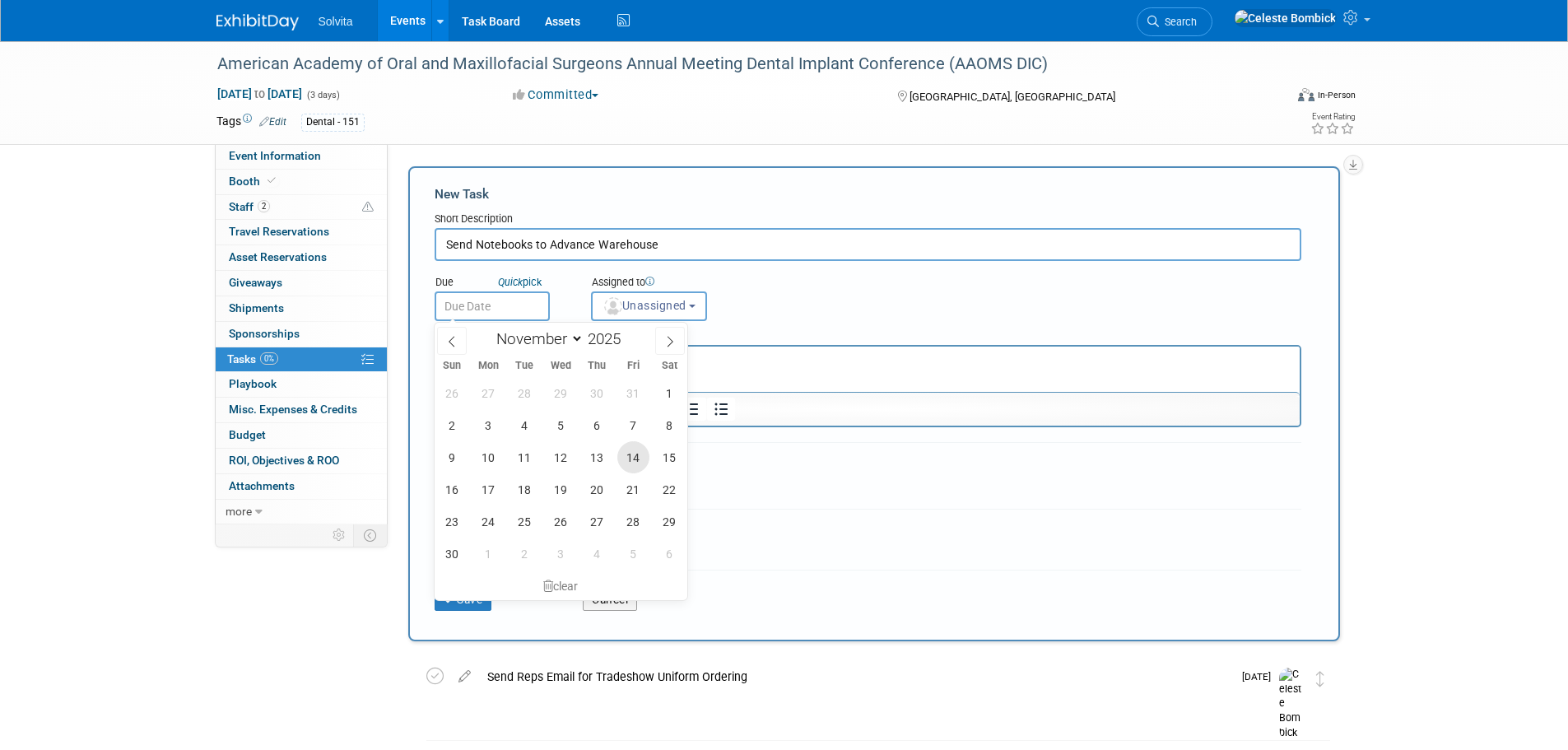 click on "14" at bounding box center [633, 457] 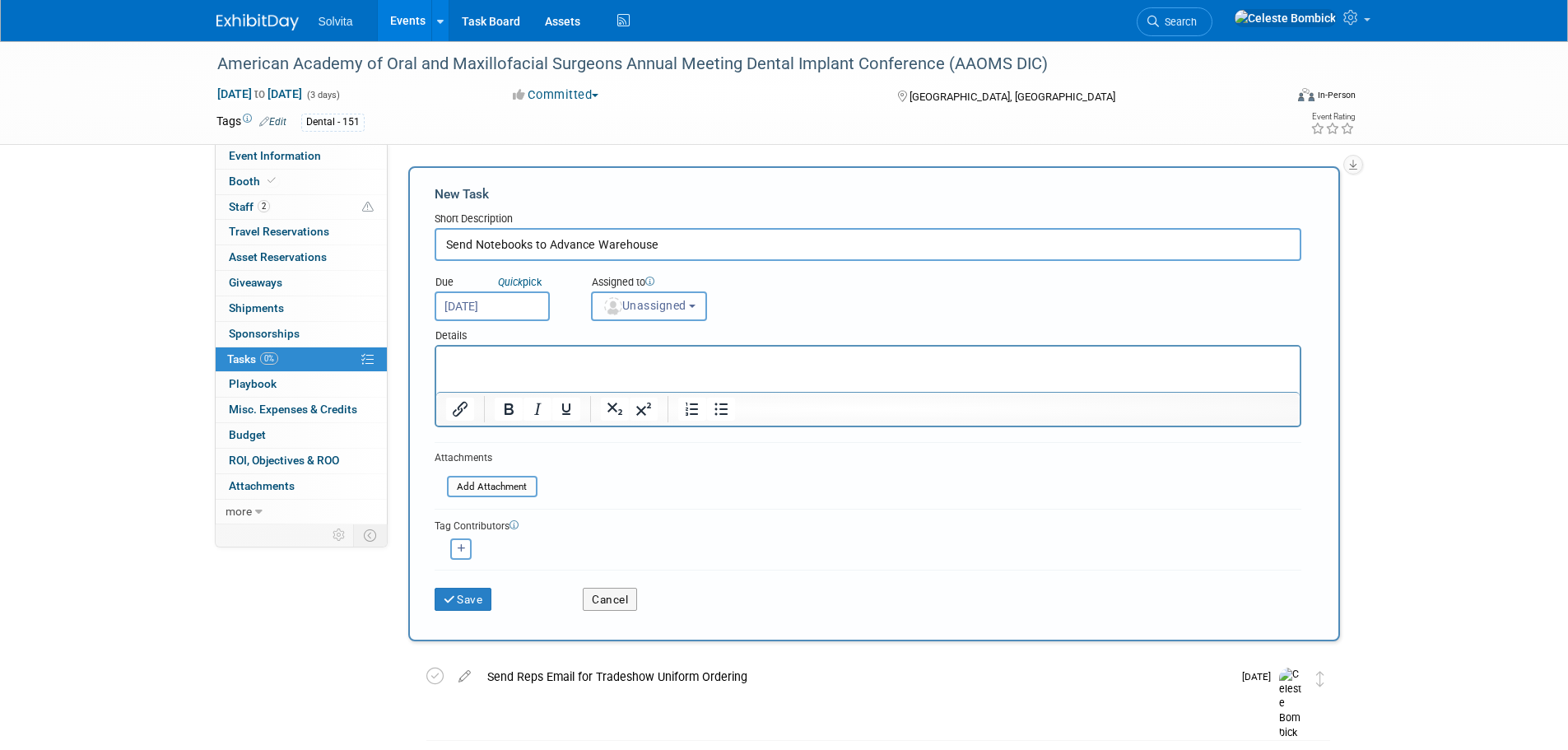 click on "Unassigned" at bounding box center (644, 305) 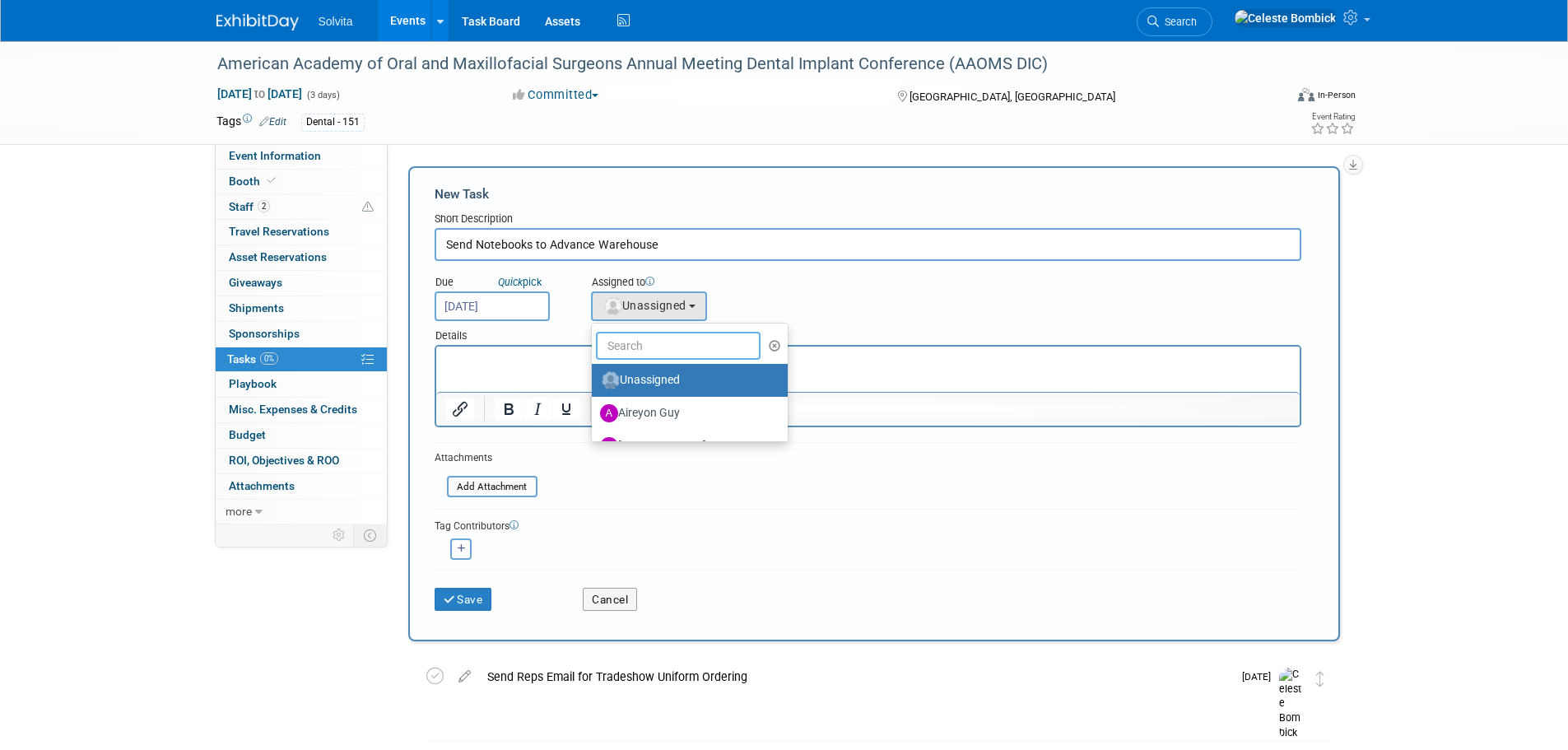 click at bounding box center [678, 346] 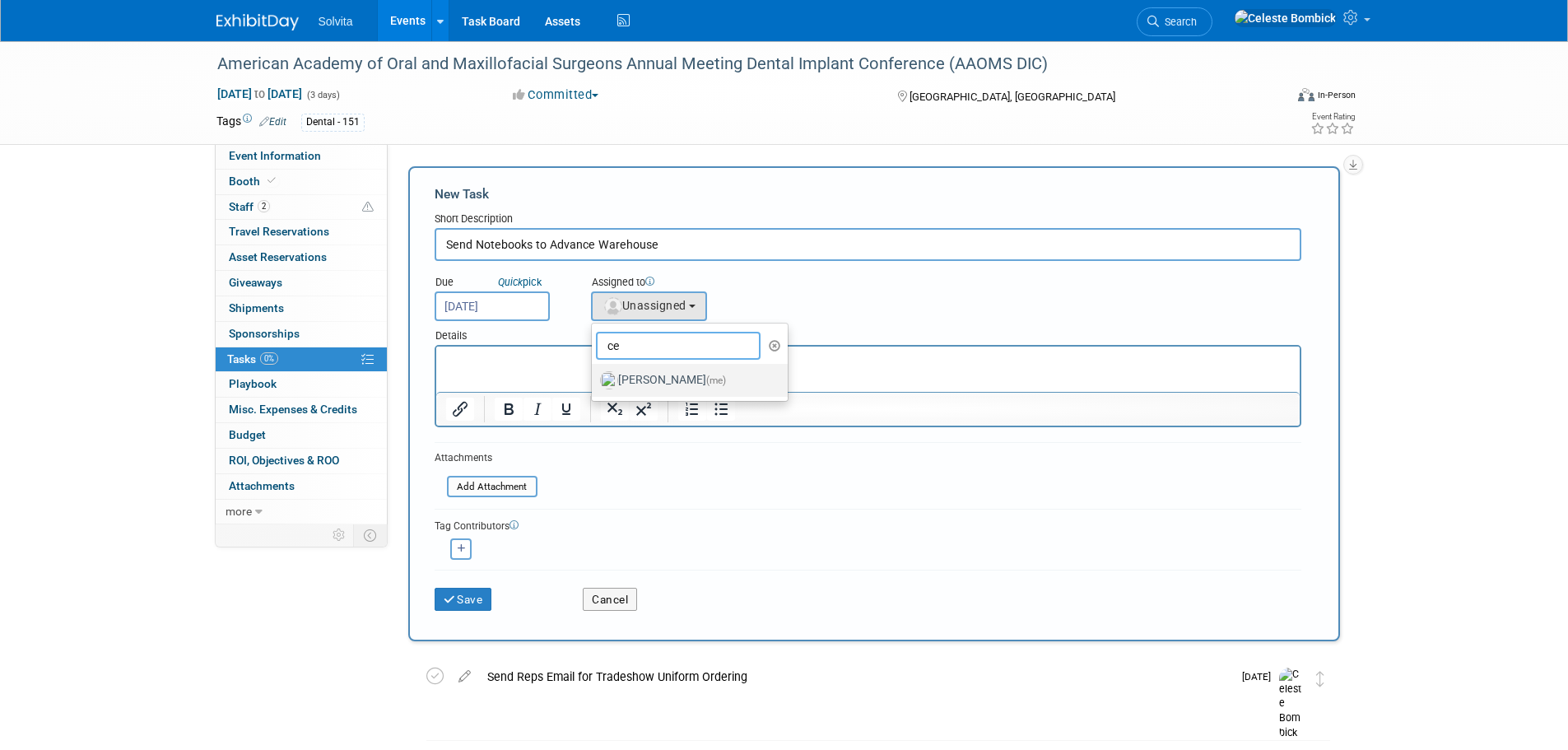 type on "ce" 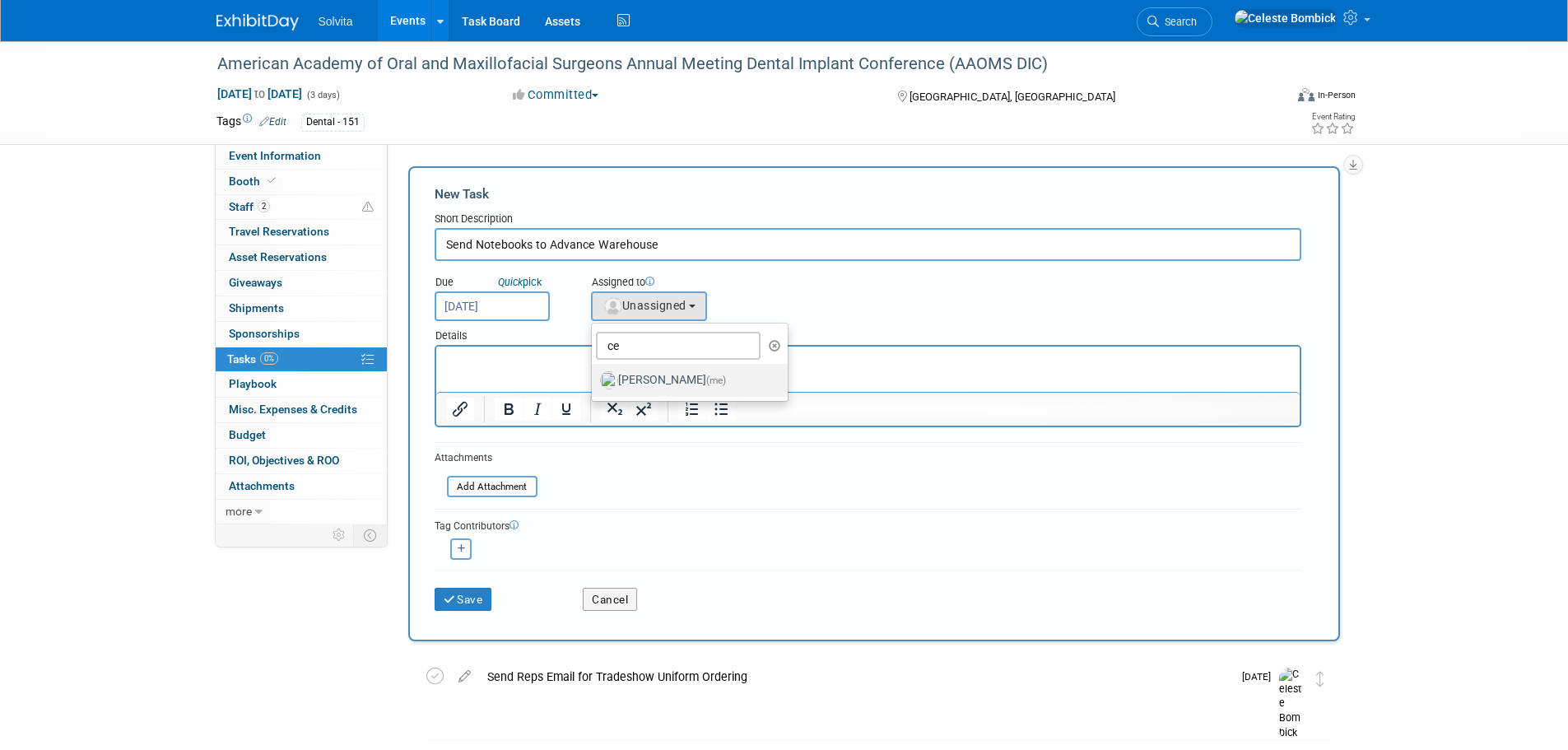 click on "Celeste Bombick
(me)" at bounding box center [686, 380] 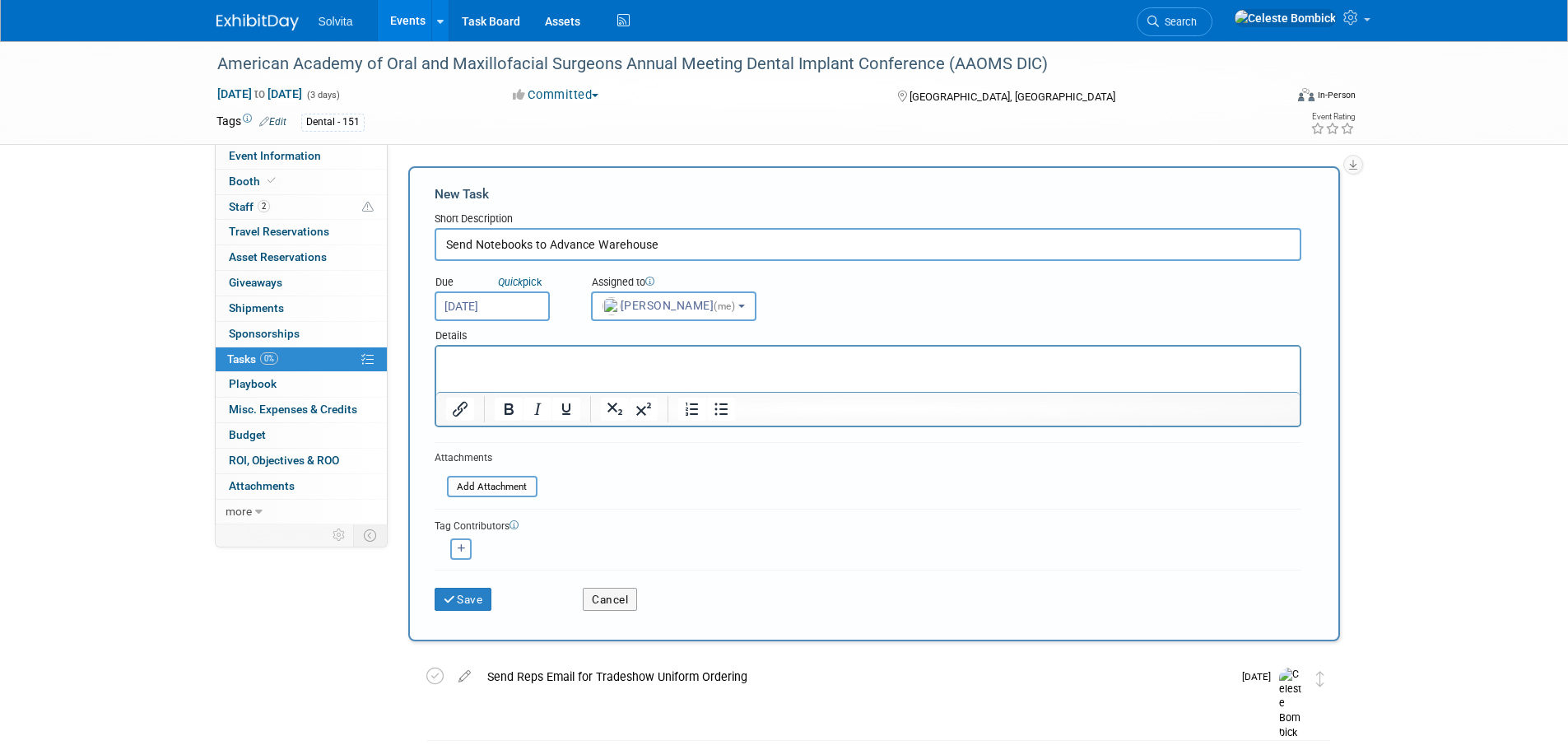 click at bounding box center [867, 358] 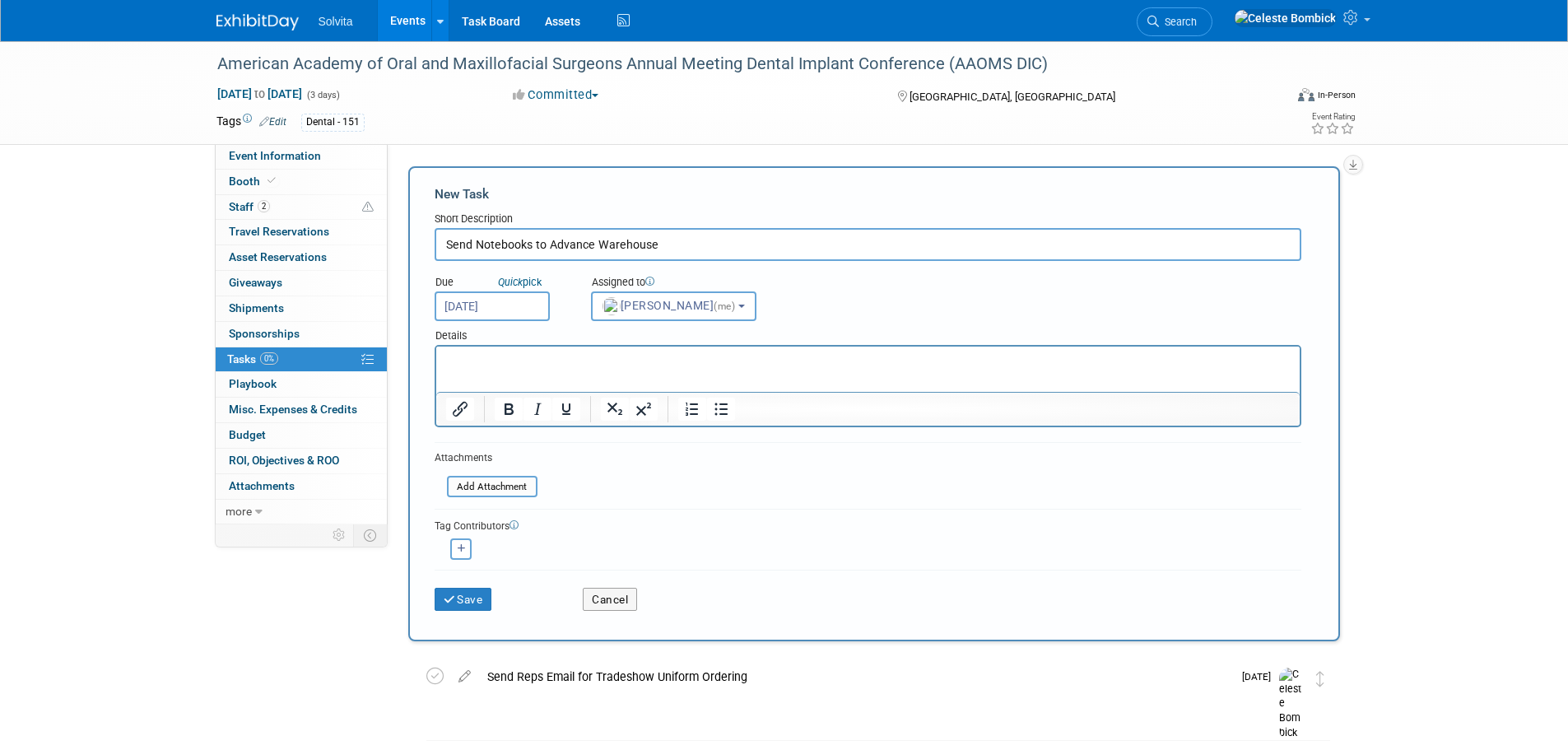 type 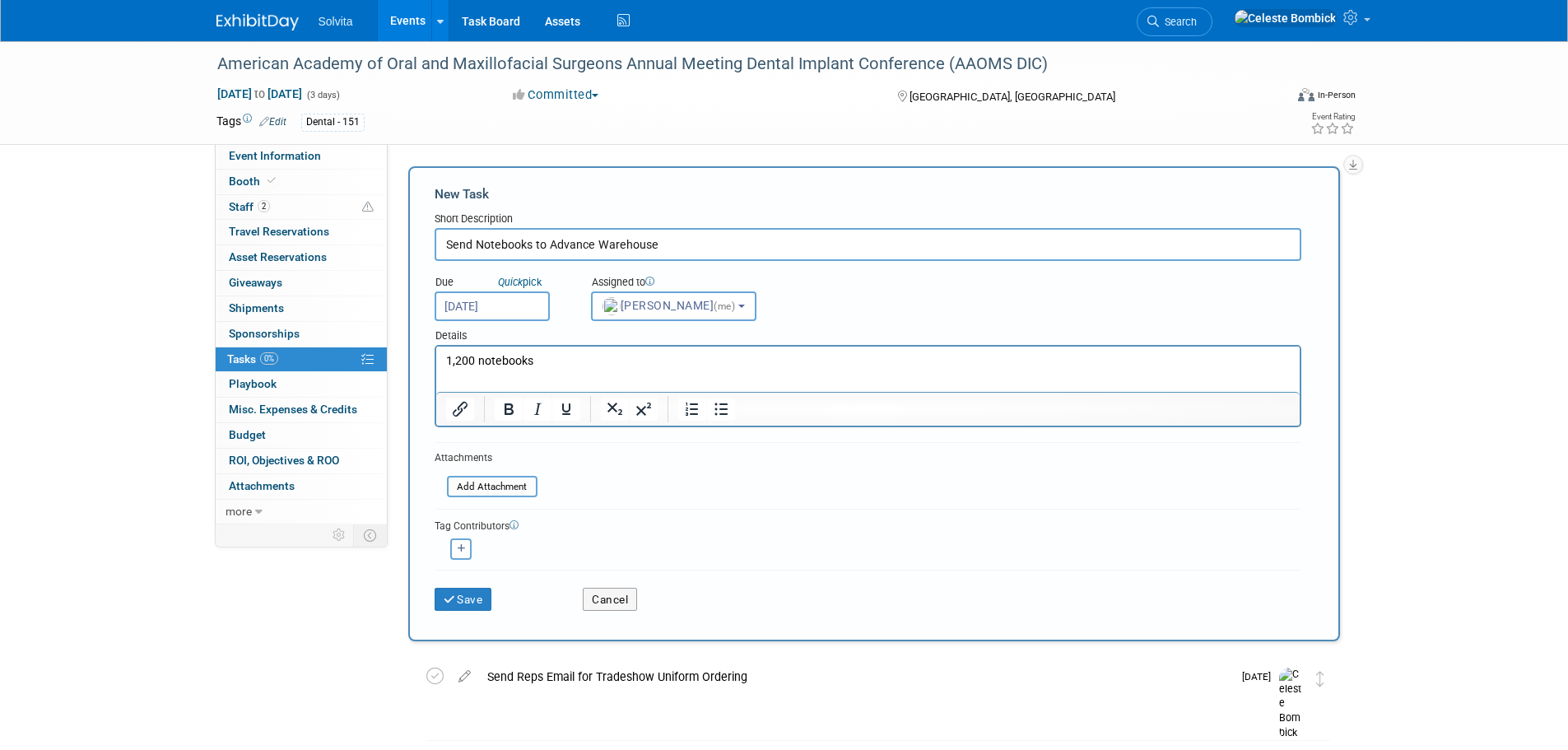 click on "1,200 notebooks" at bounding box center [867, 358] 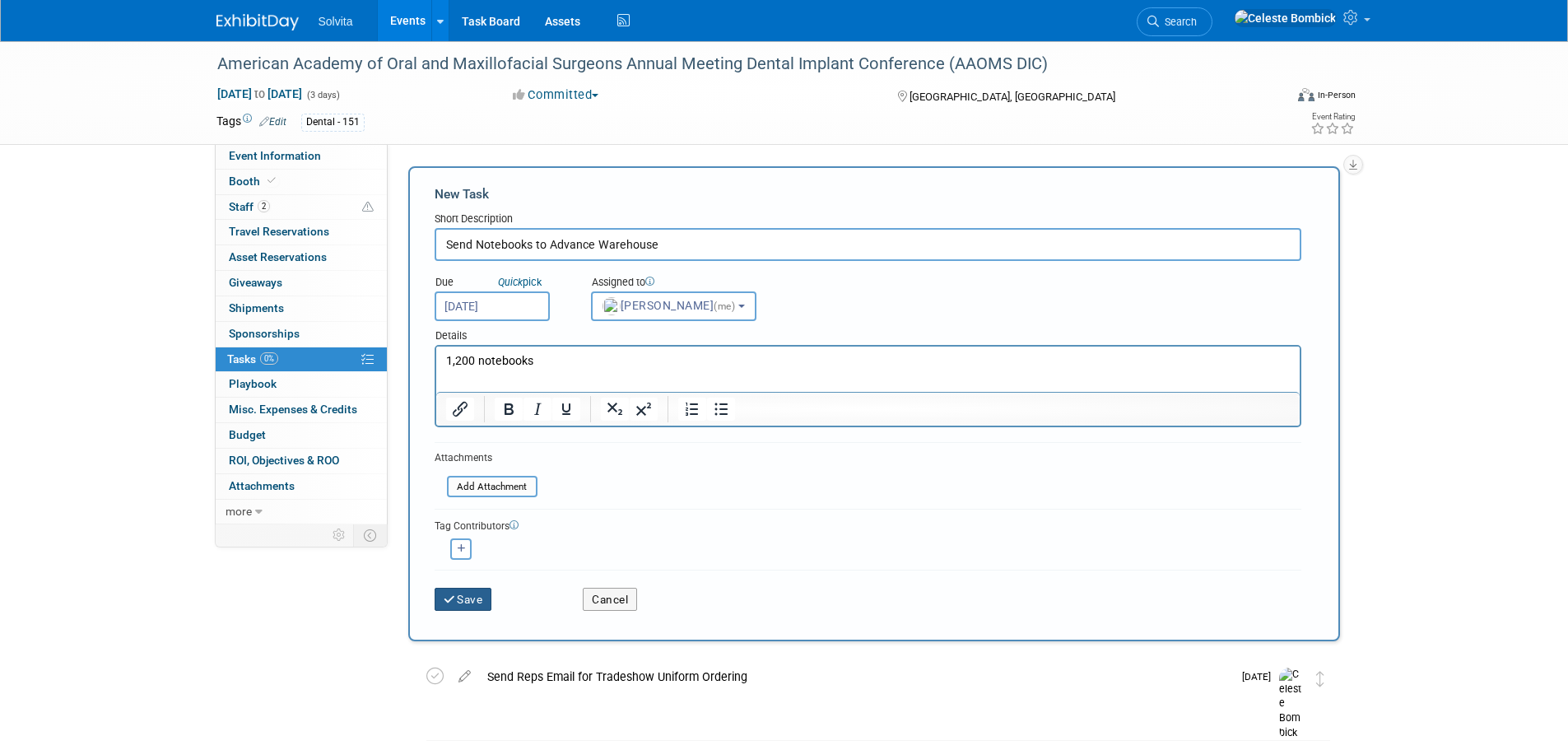 click on "Save" at bounding box center [463, 599] 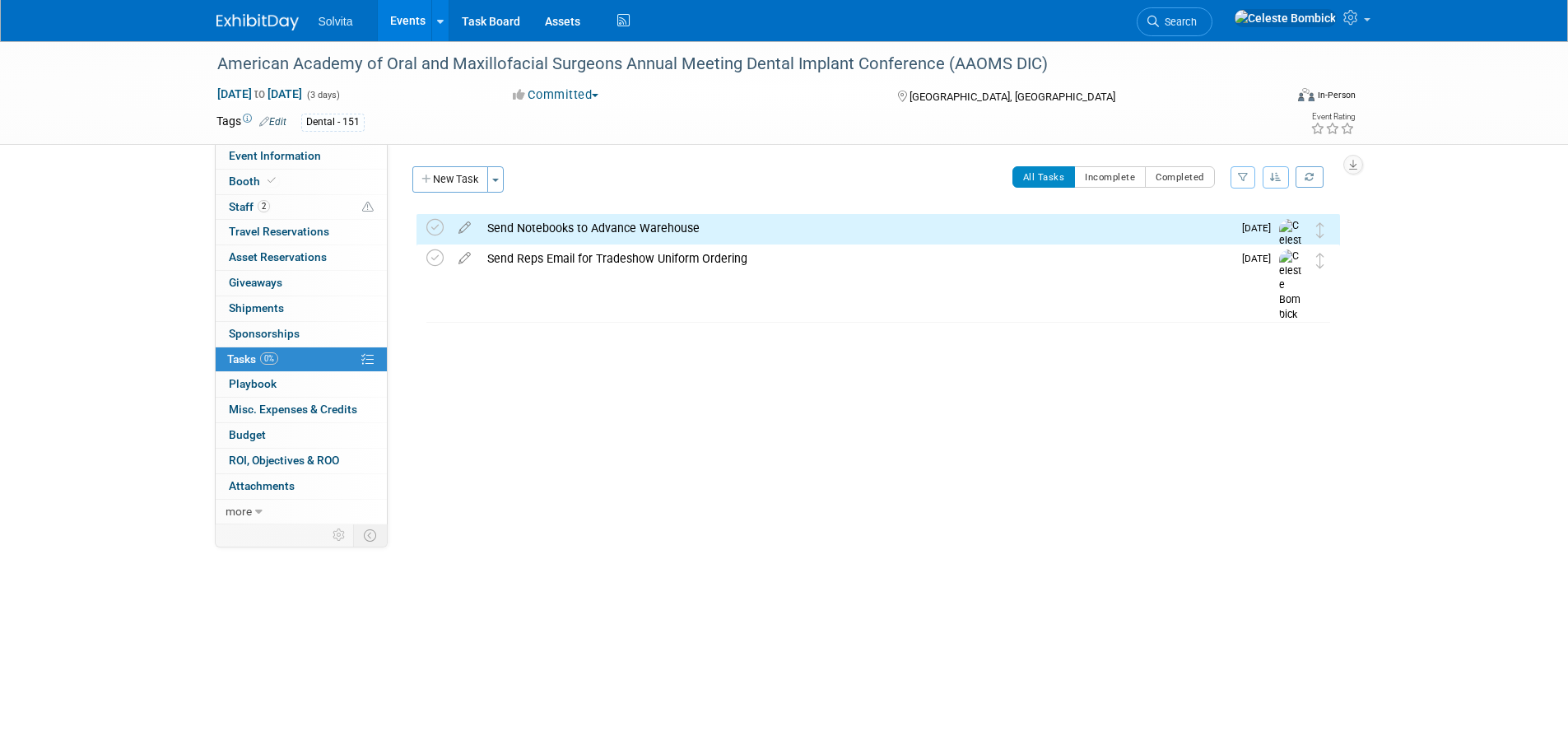 click on "Event Website:
Edit
https://aaoms.org/education-meetings/meetings/dental-implant-conference/?utm_source=vanity_url&utm_medium=web&utm_term=dic
Event Venue Name:
Sheraton Grand Chicago Riverwalk
Event Venue Address:
301 E. North Water St.
Chicago, IL 60611
Exhibit Hall Dates/Times:
Edit
Fri.
Dec 5, 2025
9:15 AM -
6:30 PM
Sat.
Dec 6, 2025
9:15 AM -
1:30 PM
Save Changes
Cancel
Booth Set-up Dates/Times:
Edit
Thu.
Dec 4, 2025
8:00 AM -
5:00 PM
Save Changes
Cancel
Booth Dismantle Dates/Times:
Edit
Sat.
Dec 6, 2025
1:30 PM -
10:00 PM
Save Changes
Cancel
Exhibitor Prospectus:
Edit
https://aaoms.org/wp-content/uploads/2025/03/DIC25_Prospectus.pdf
Exhibit Hall Floor Plan:
Edit" at bounding box center (870, 334) 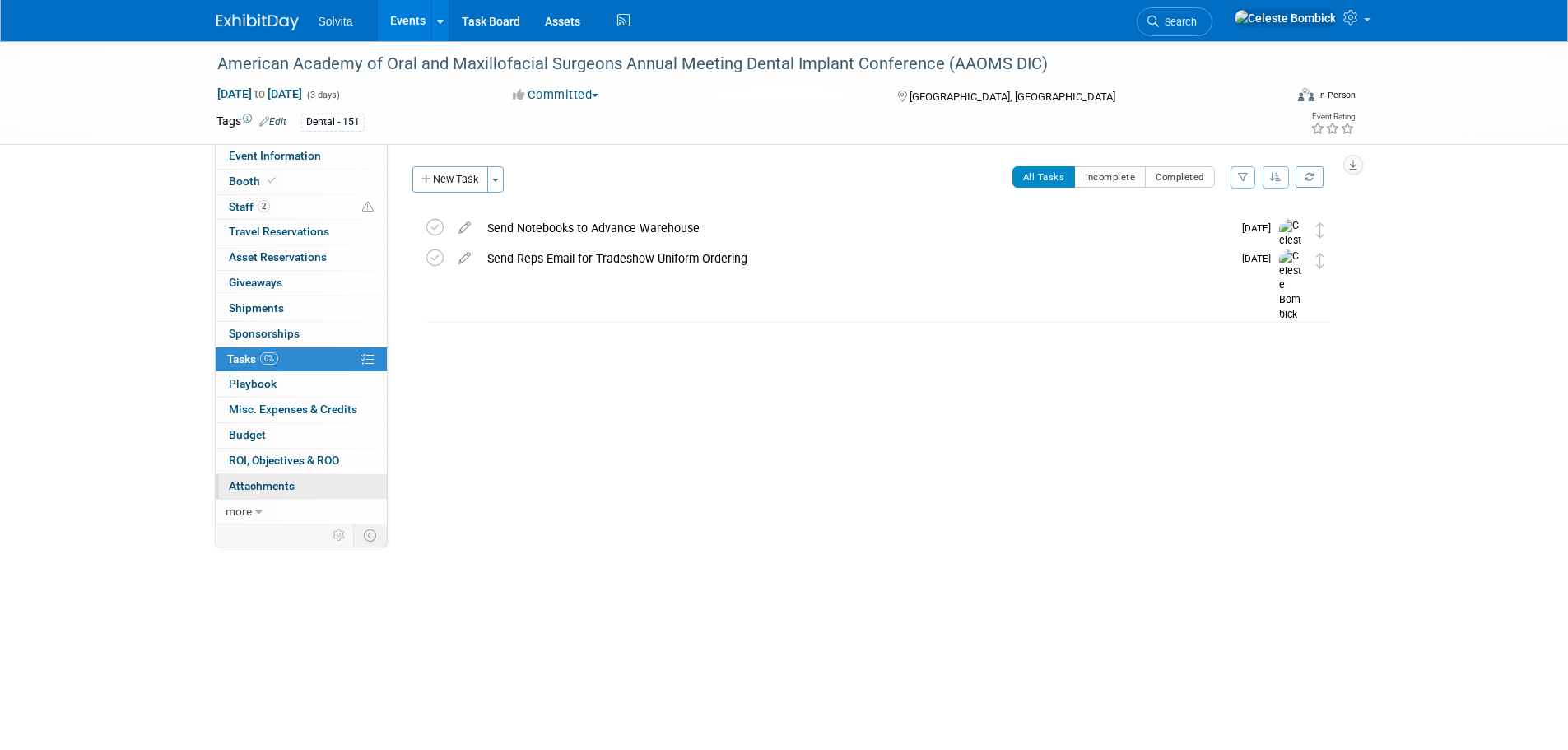 click on "0
Attachments 0" at bounding box center [301, 487] 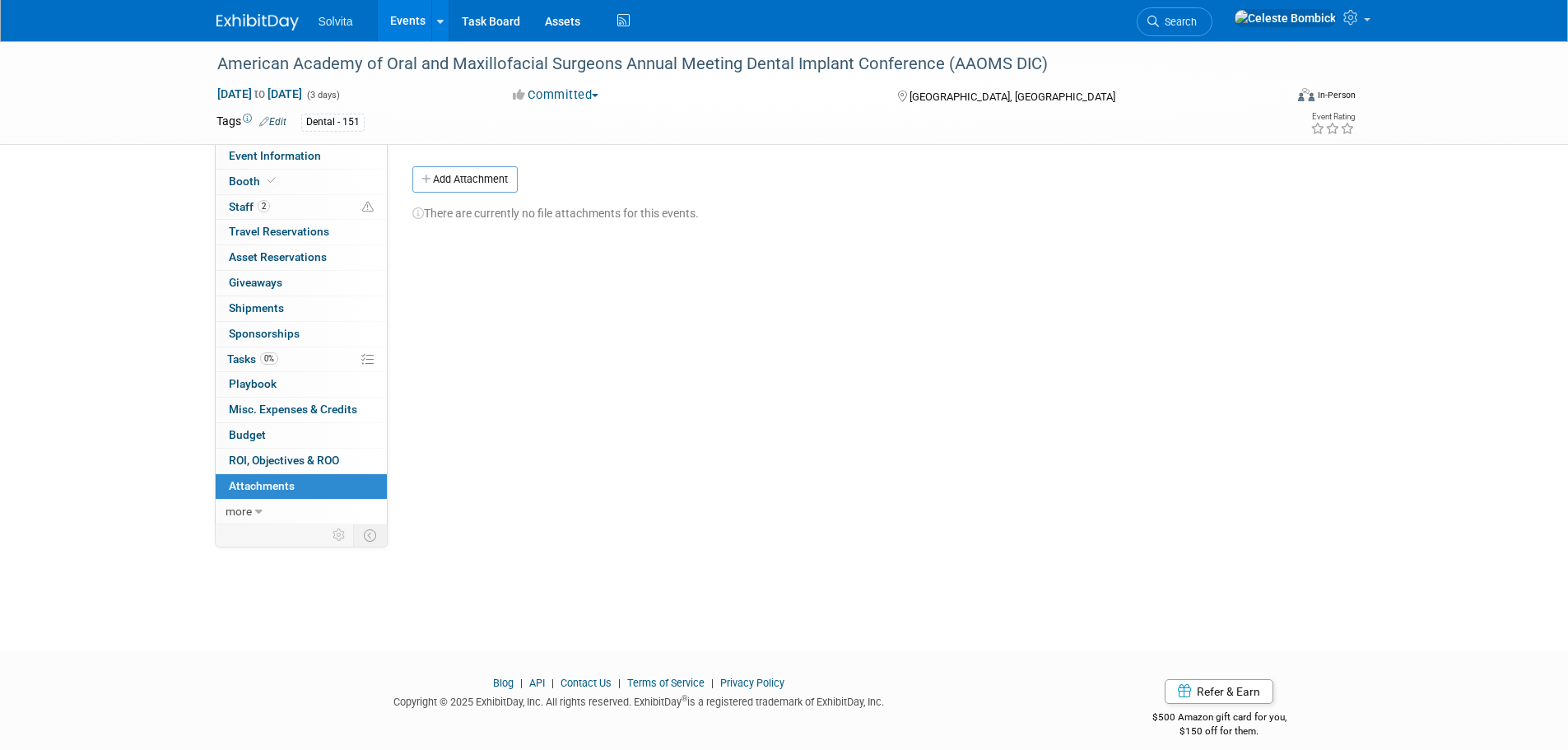 click at bounding box center [268, 14] 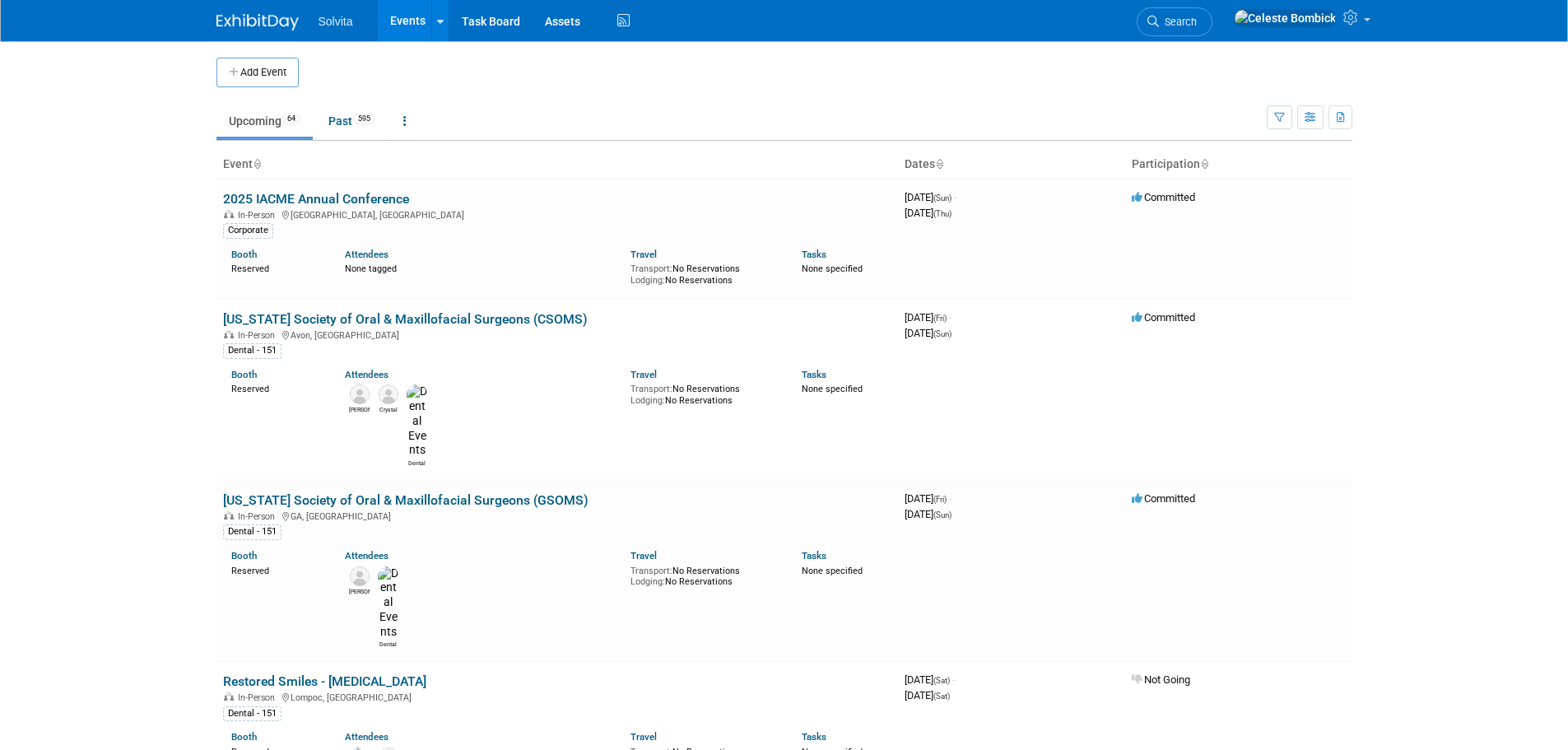scroll, scrollTop: 0, scrollLeft: 0, axis: both 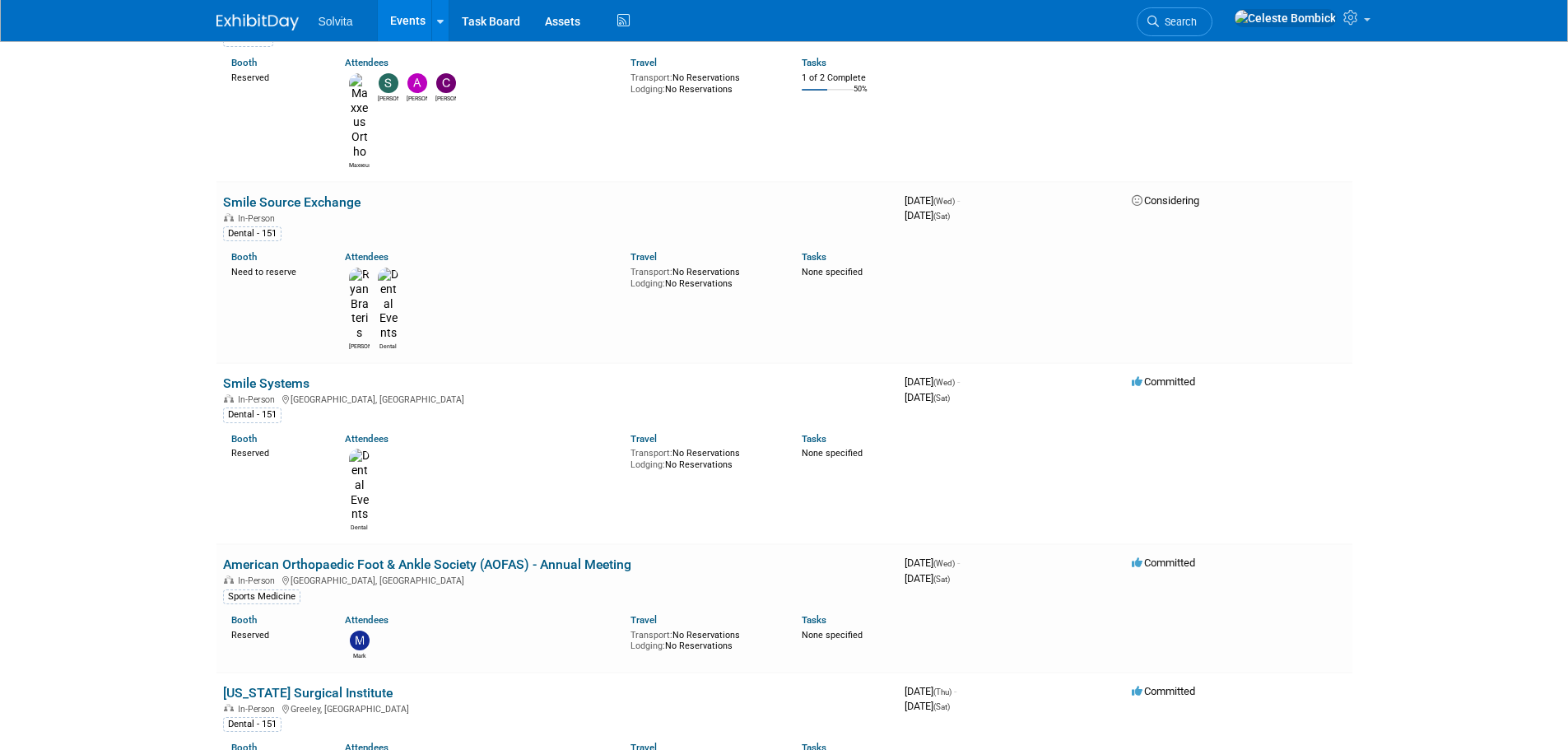 click on "American Academy of Oral and Maxillofacial Surgeons Annual Meeting (AAOMS)" at bounding box center (459, 1236) 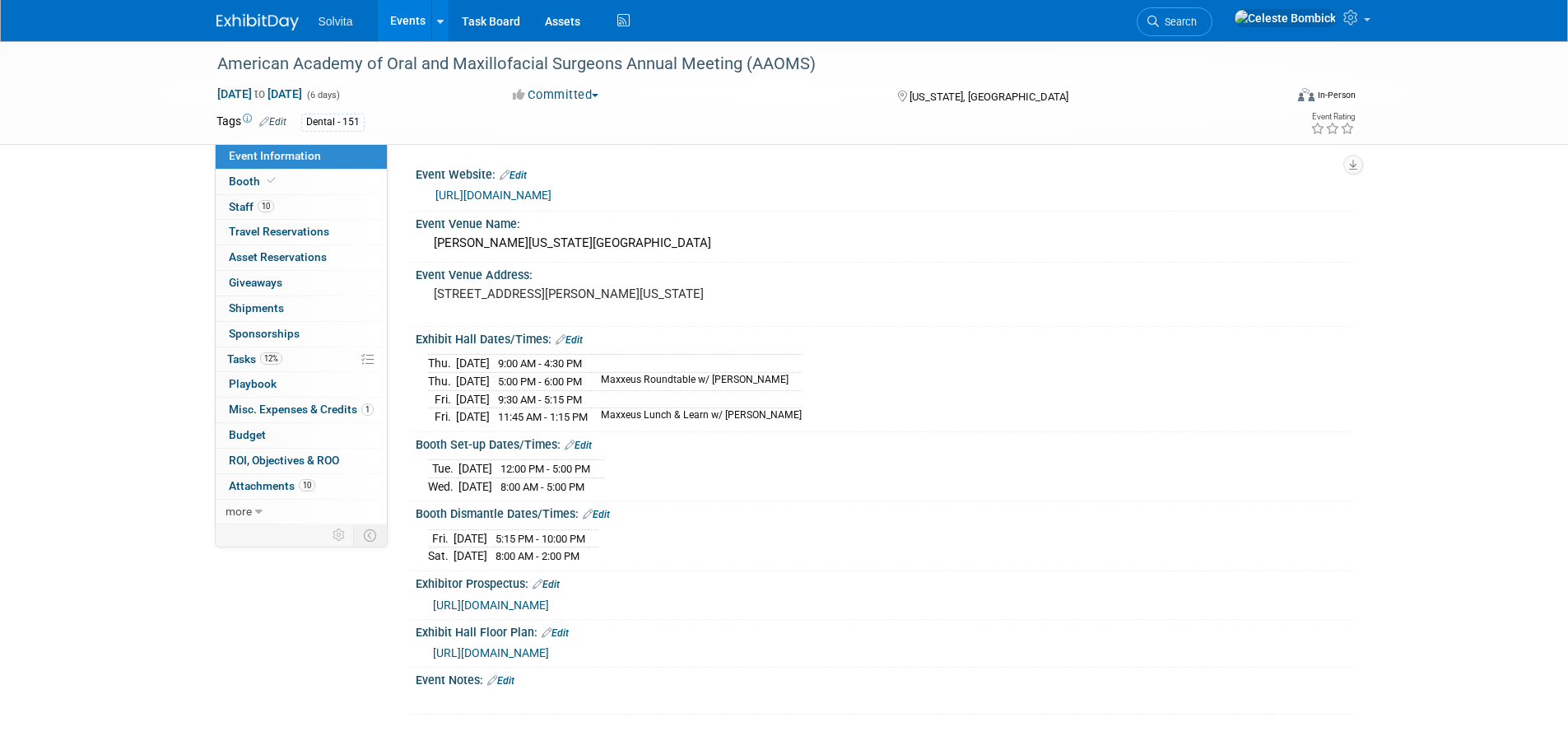 scroll, scrollTop: 0, scrollLeft: 0, axis: both 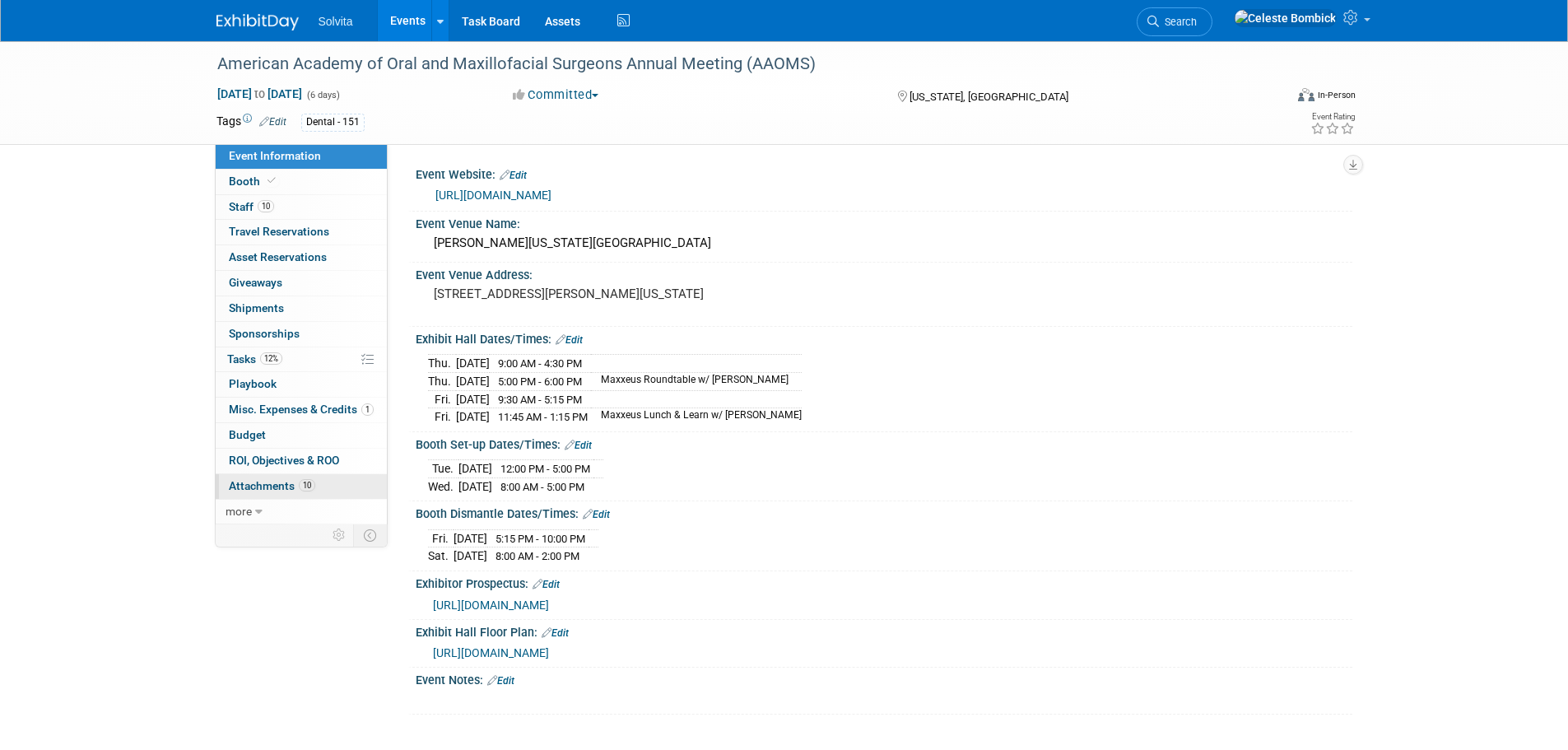click on "10
Attachments 10" at bounding box center (301, 487) 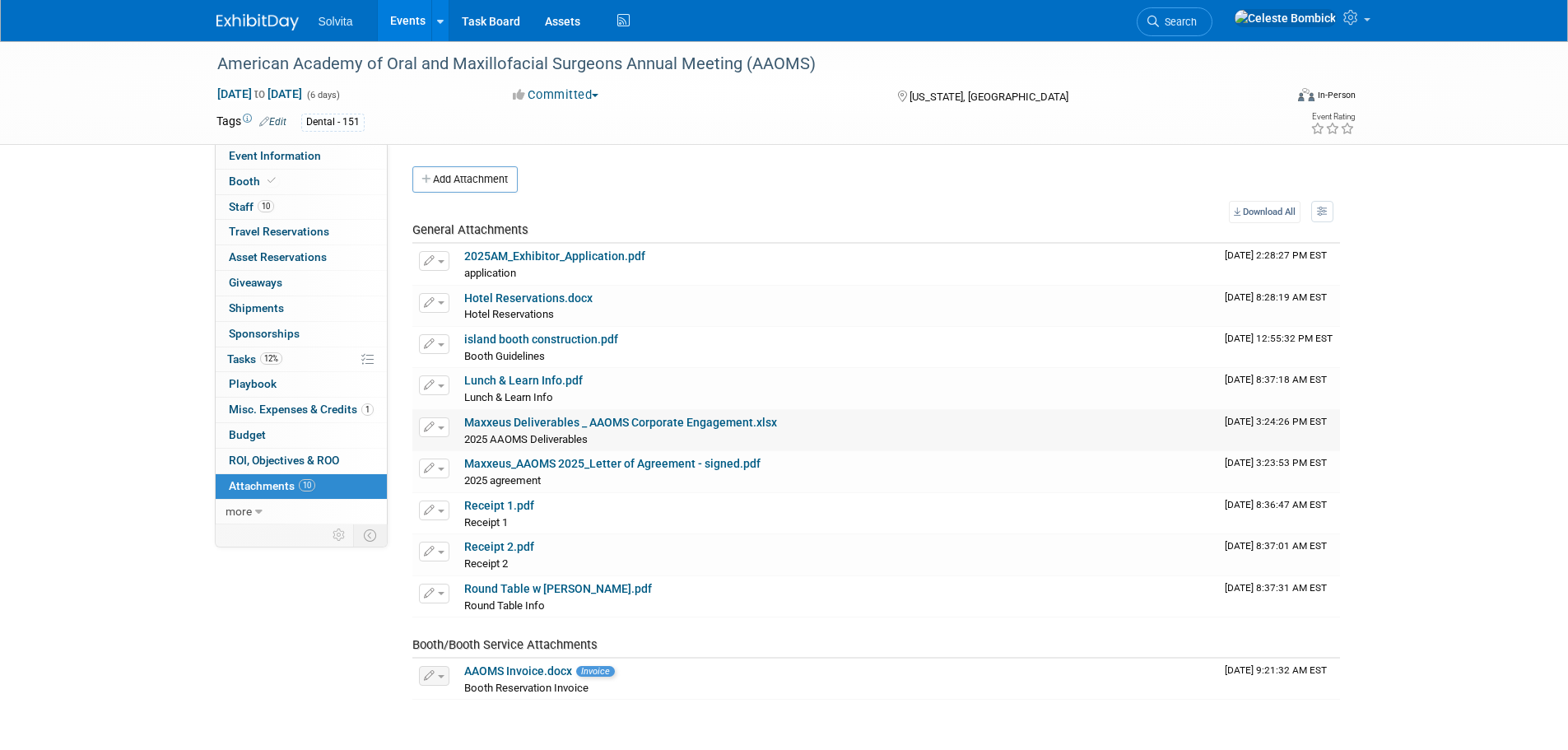 click on "Maxxeus Deliverables _ AAOMS Corporate Engagement.xlsx" at bounding box center [621, 422] 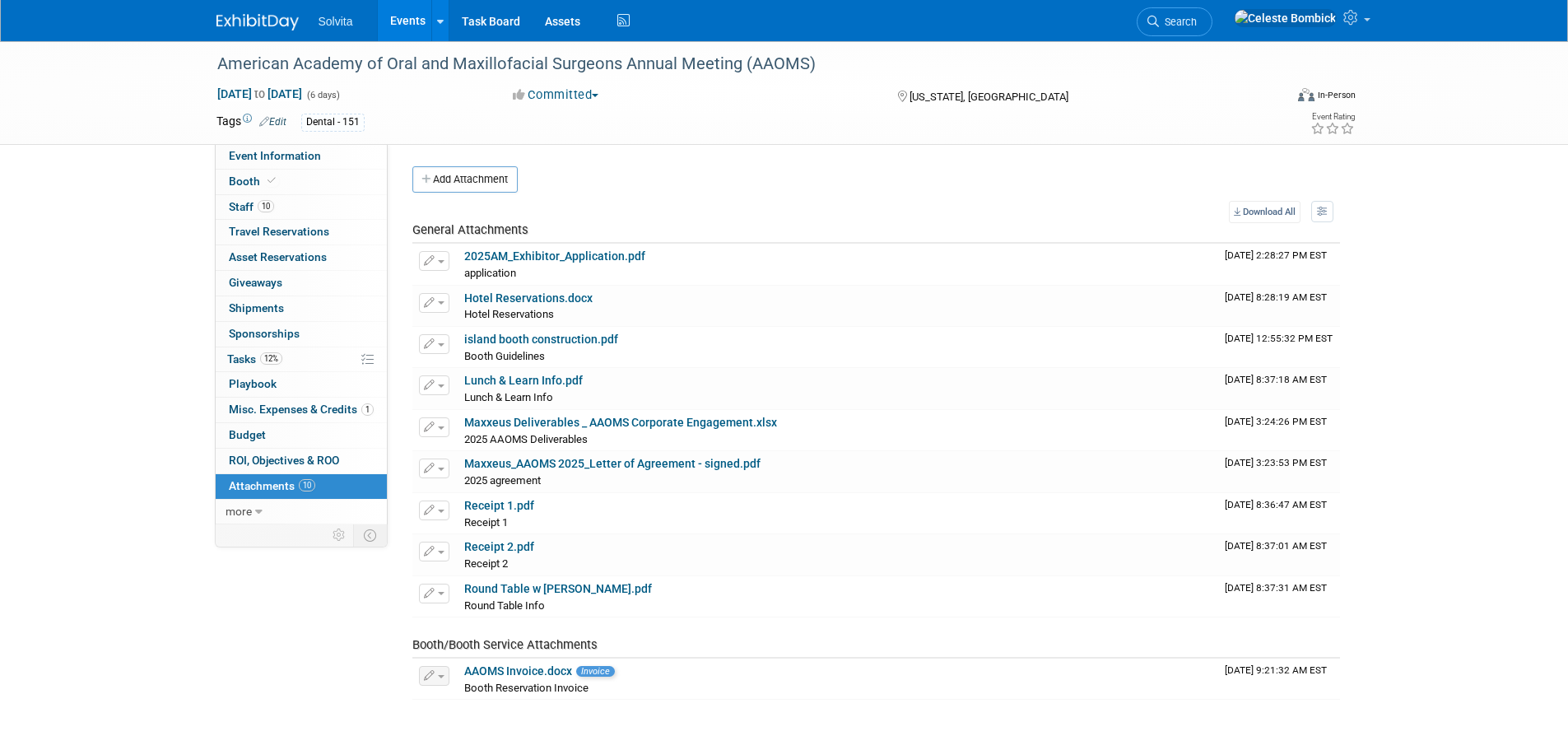 drag, startPoint x: 246, startPoint y: 27, endPoint x: 707, endPoint y: 287, distance: 529.26458 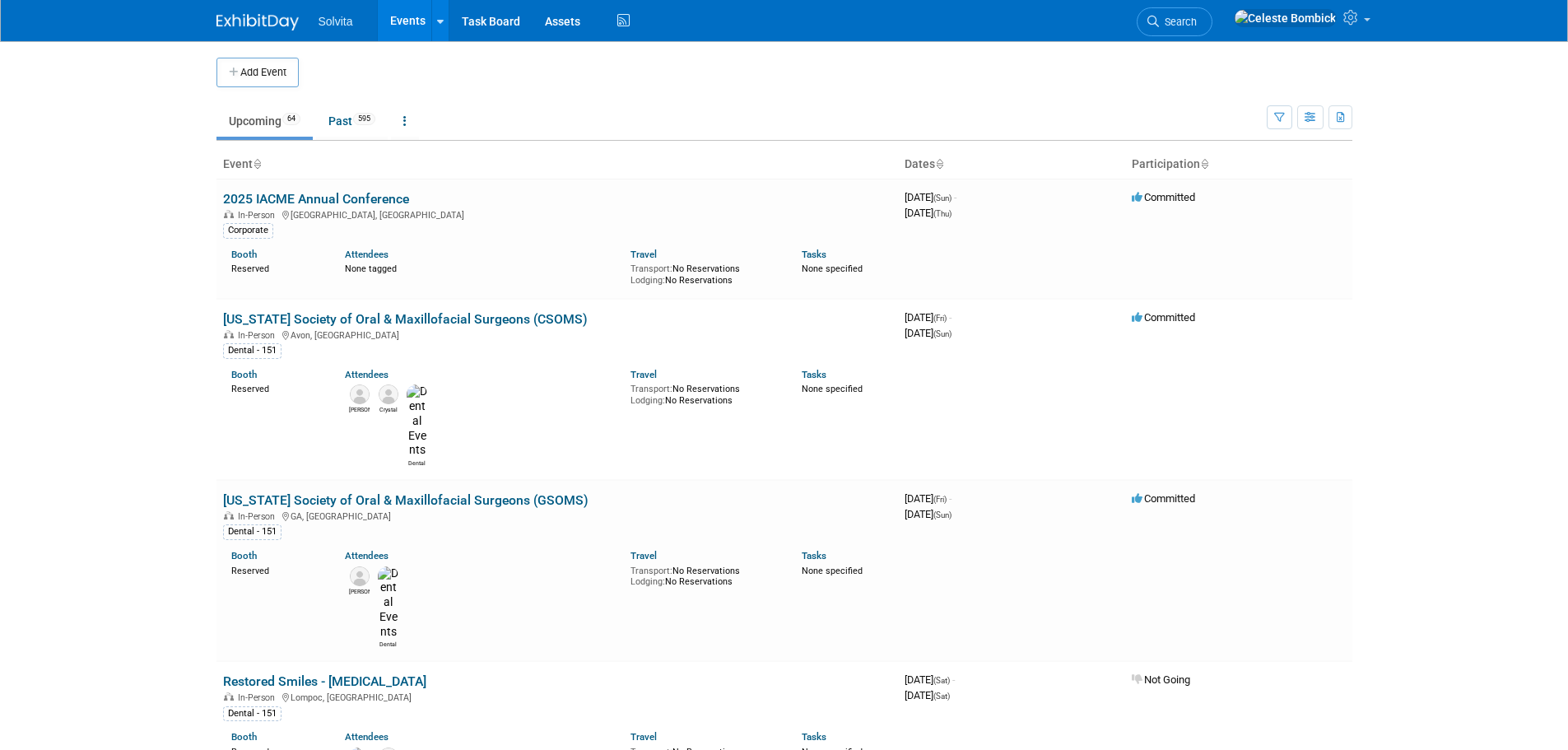 scroll, scrollTop: 0, scrollLeft: 0, axis: both 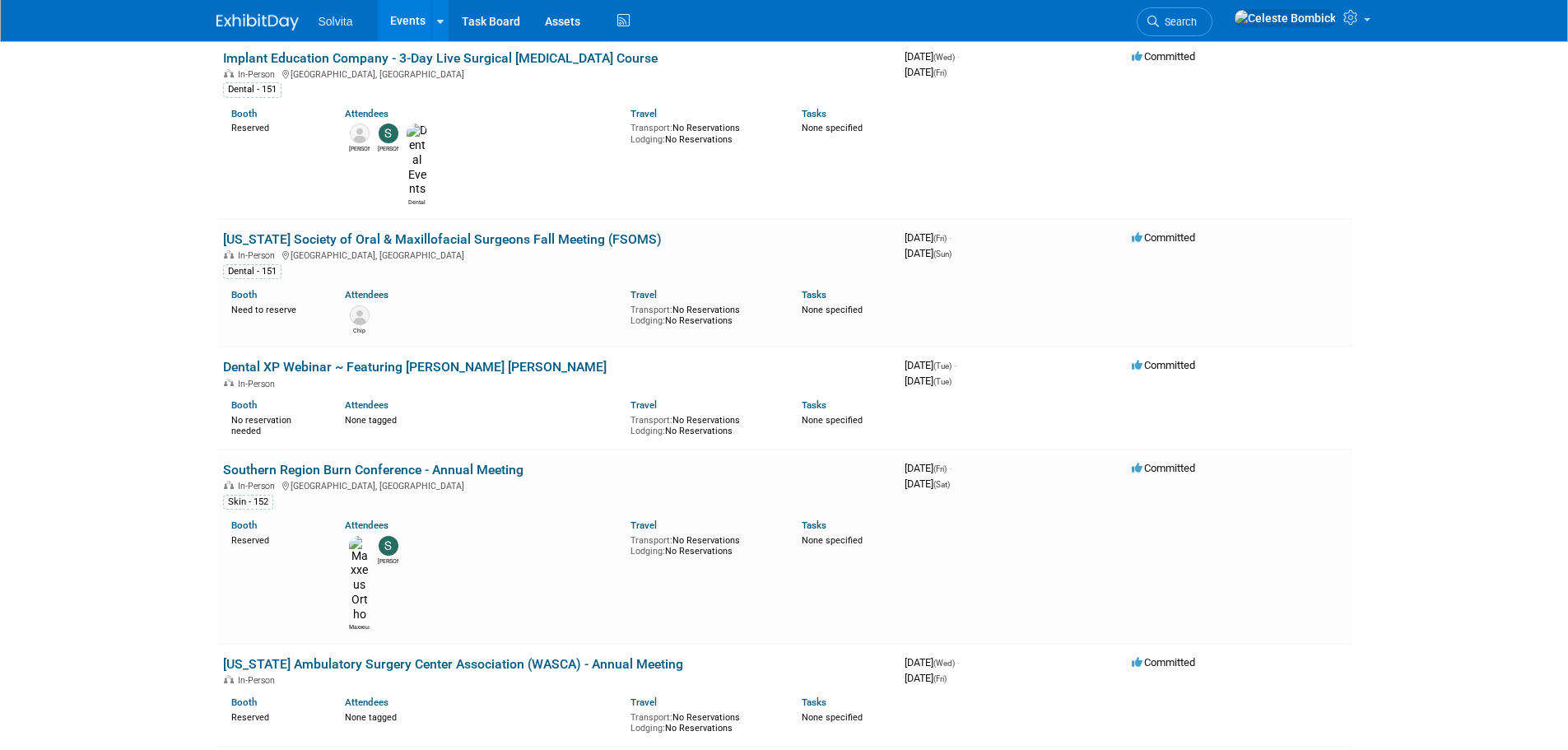 click on "American Academy of Oral and Maxillofacial Surgeons Annual Meeting Dental Implant Conference (AAOMS DIC)" at bounding box center [550, 2062] 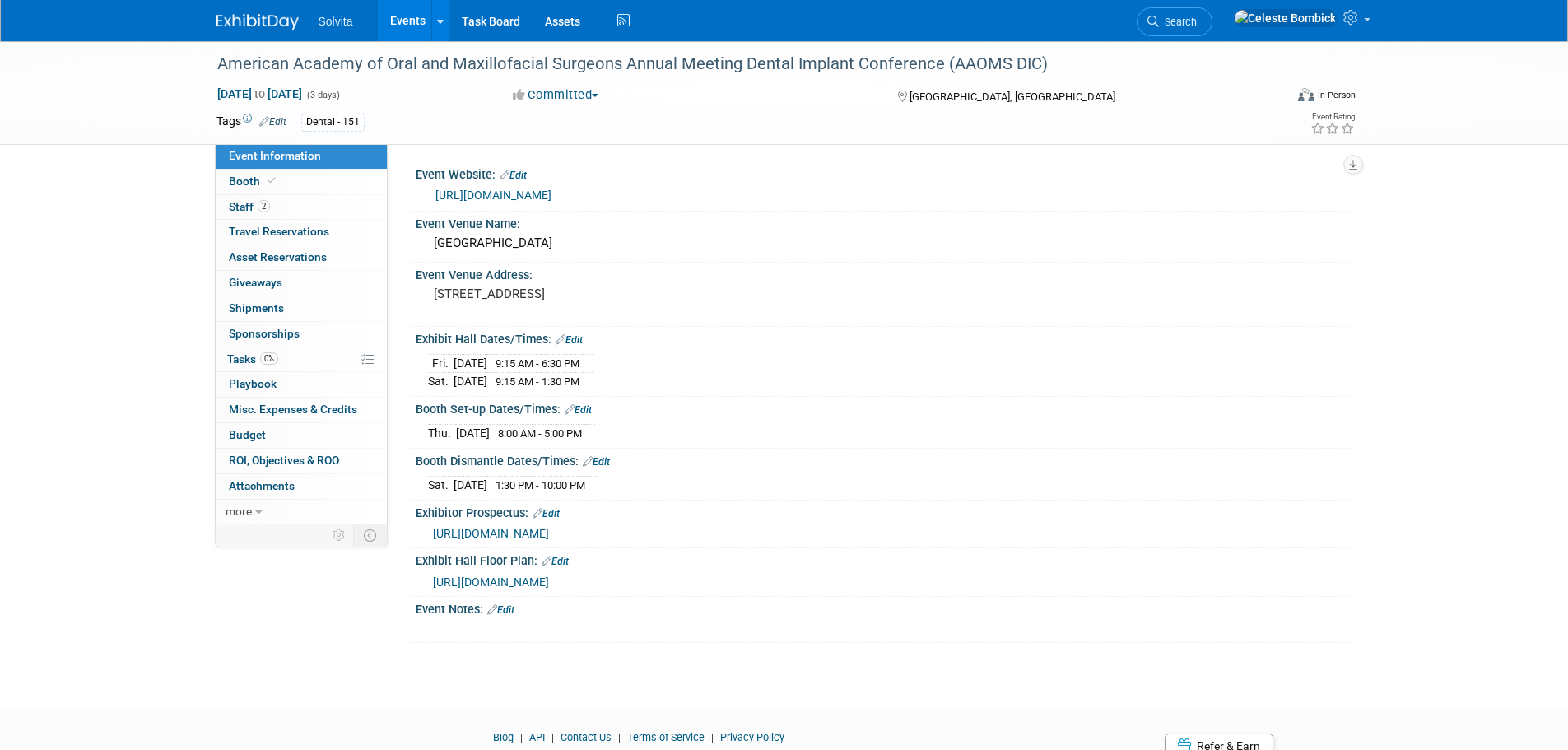 scroll, scrollTop: 0, scrollLeft: 0, axis: both 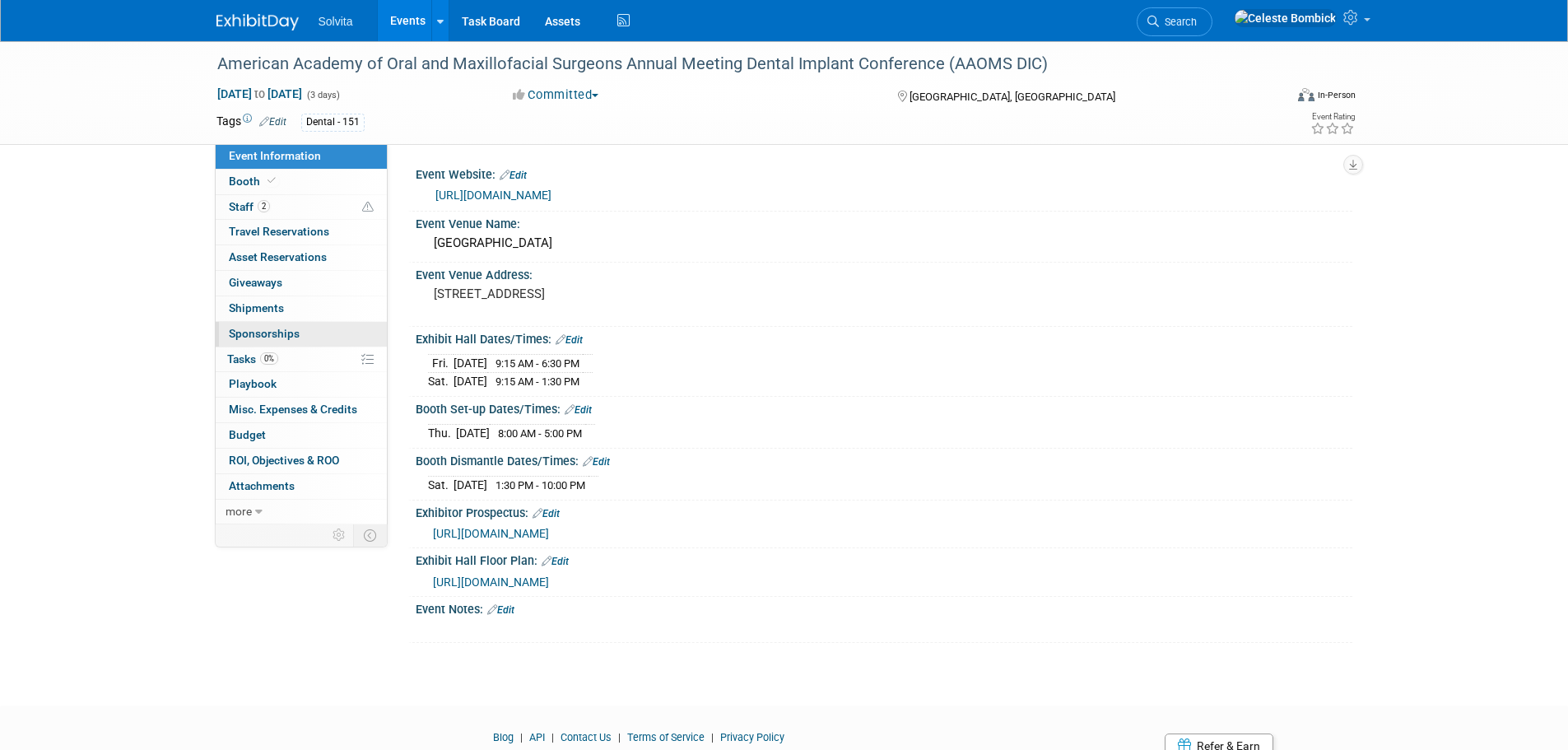 click on "0
Sponsorships 0" at bounding box center (301, 334) 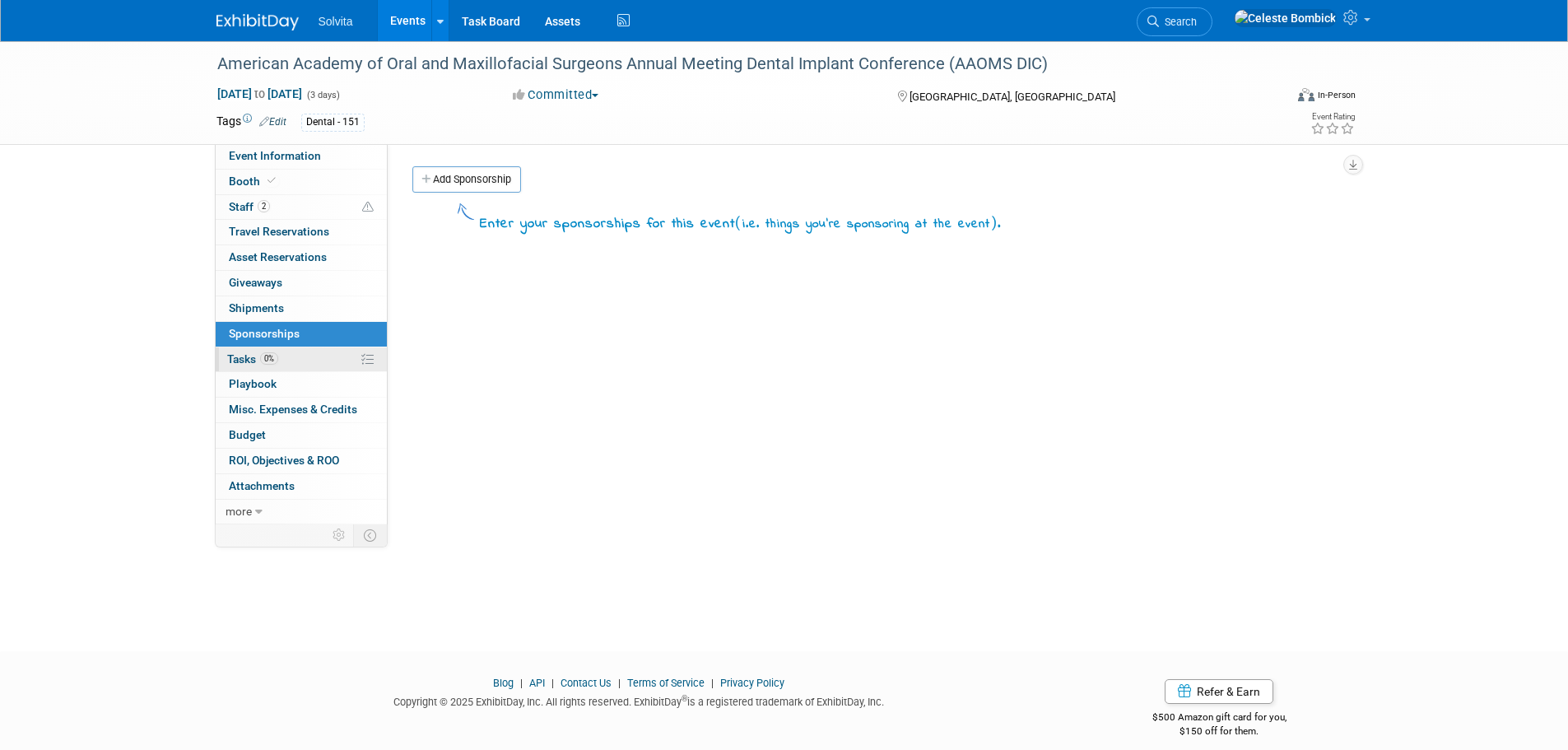 click on "Tasks 0%" at bounding box center [253, 359] 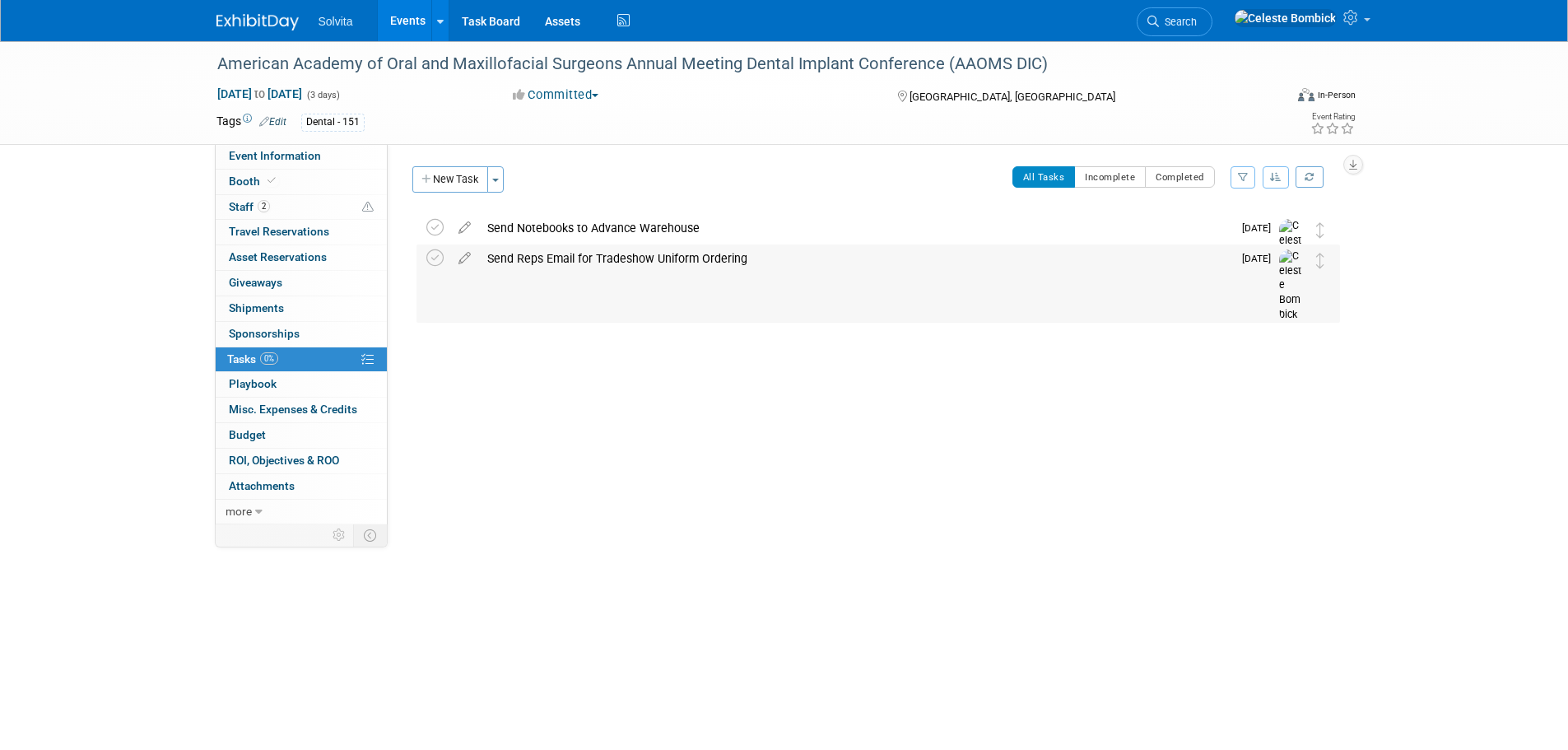 click on "Send Reps Email for Tradeshow Uniform Ordering" at bounding box center [855, 259] 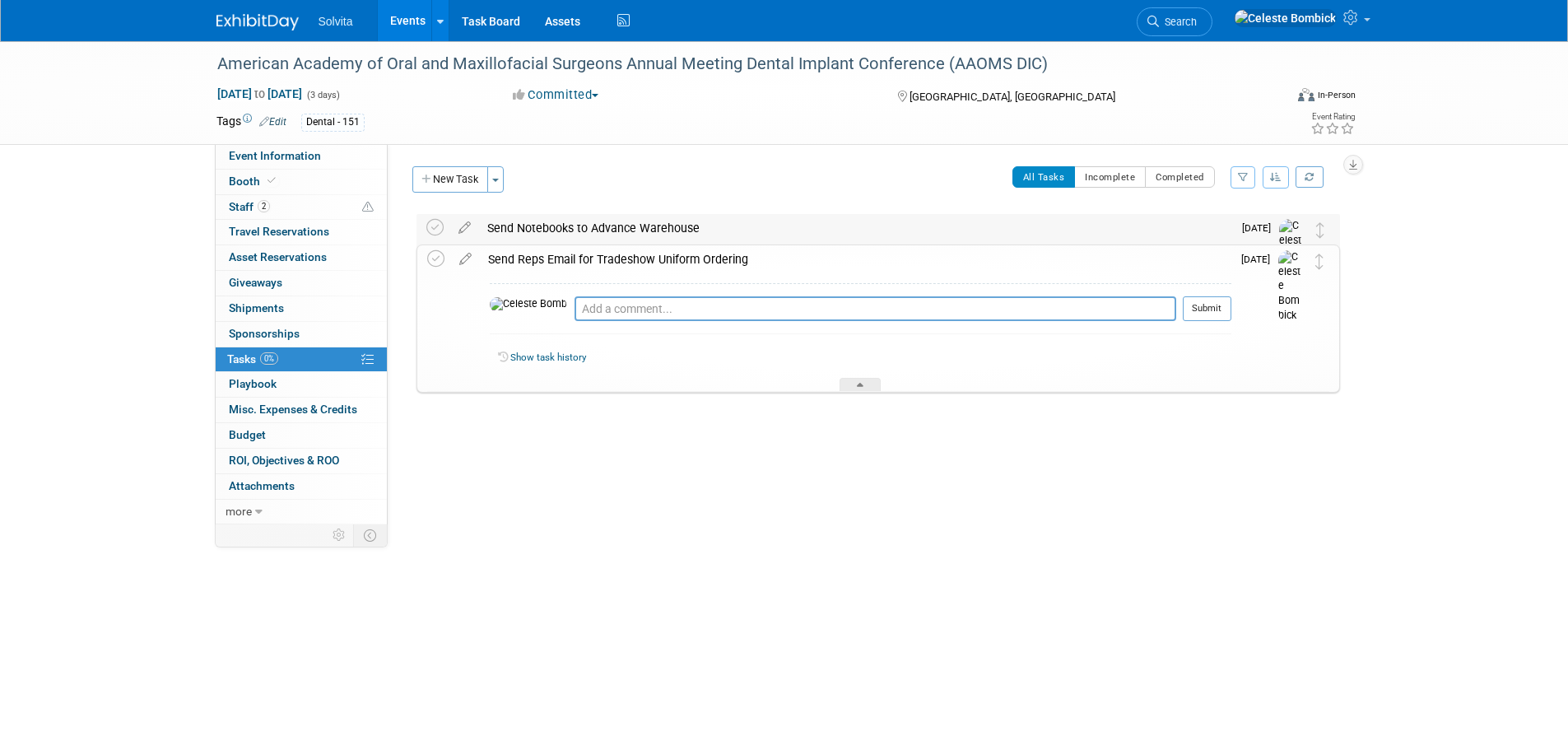 click on "Send Notebooks to Advance Warehouse" at bounding box center [855, 228] 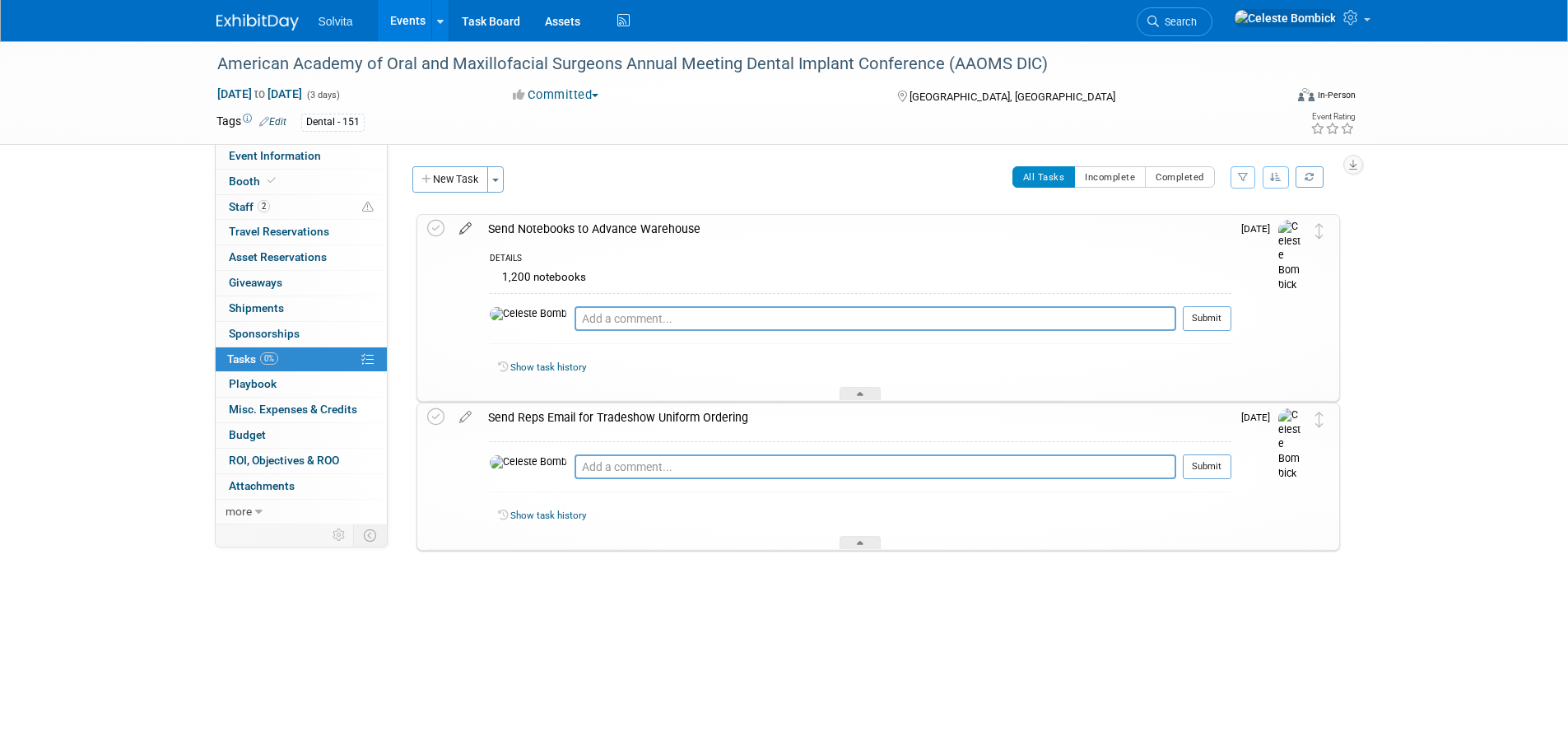 click at bounding box center (465, 225) 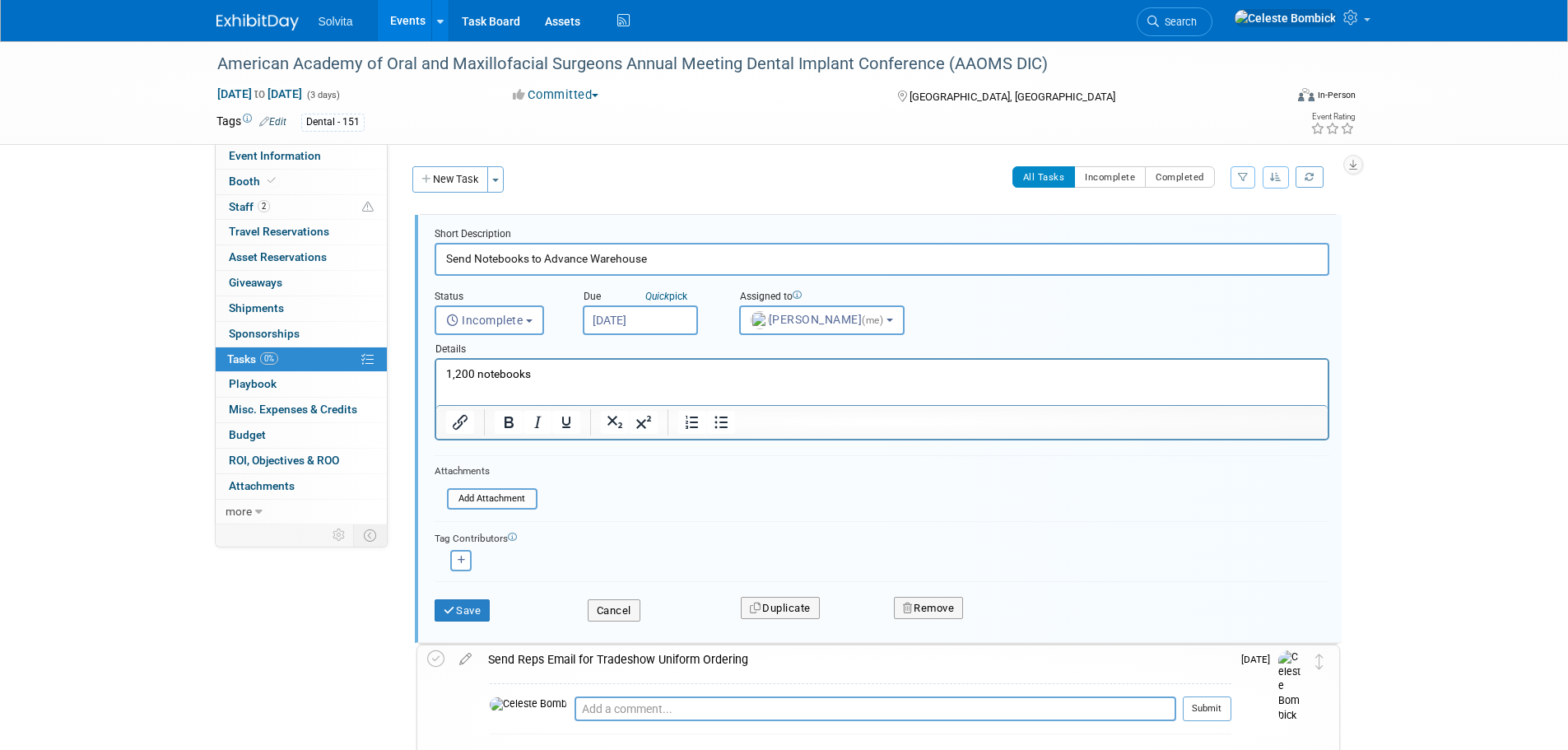 scroll, scrollTop: 0, scrollLeft: 0, axis: both 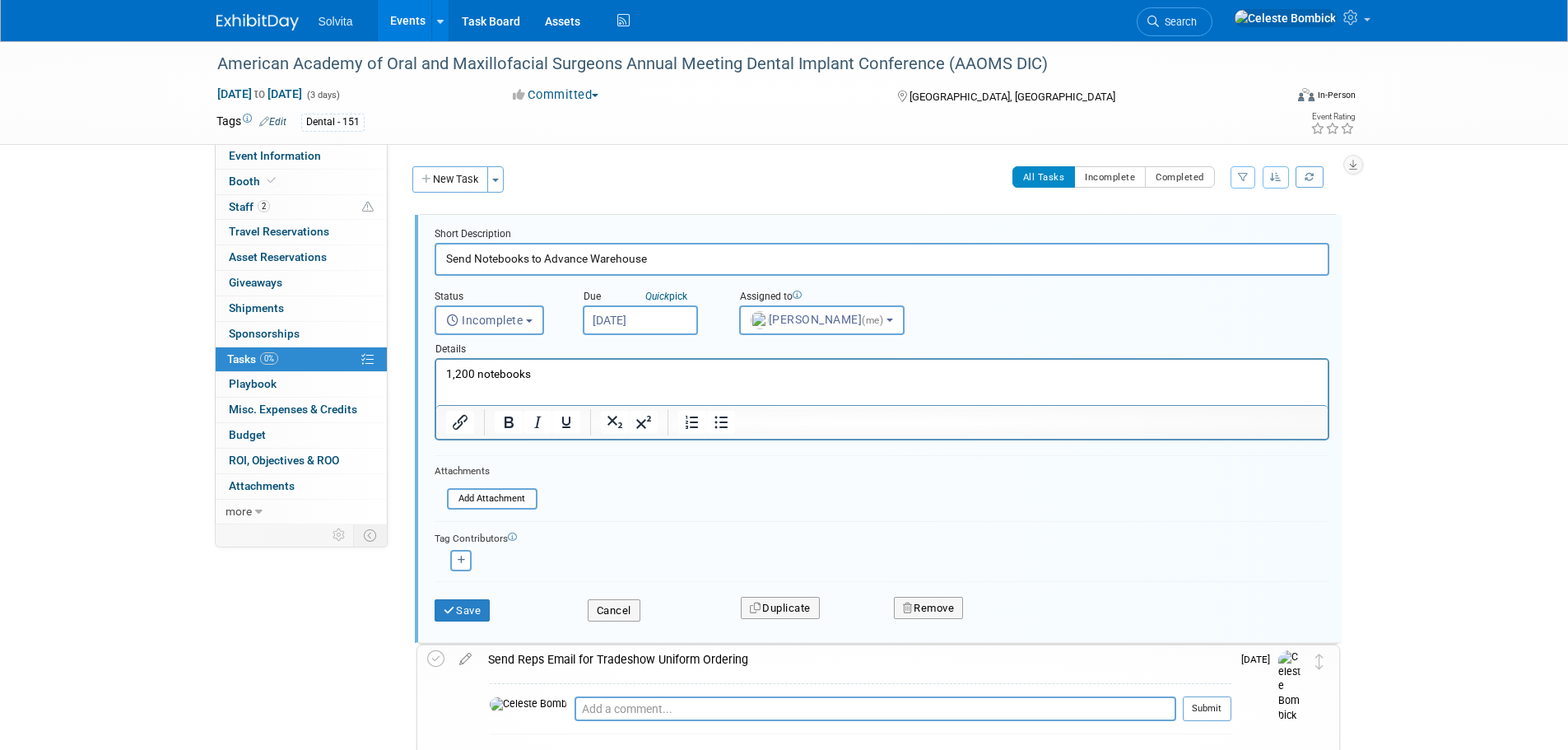 click on "1,200 notebooks" at bounding box center [882, 374] 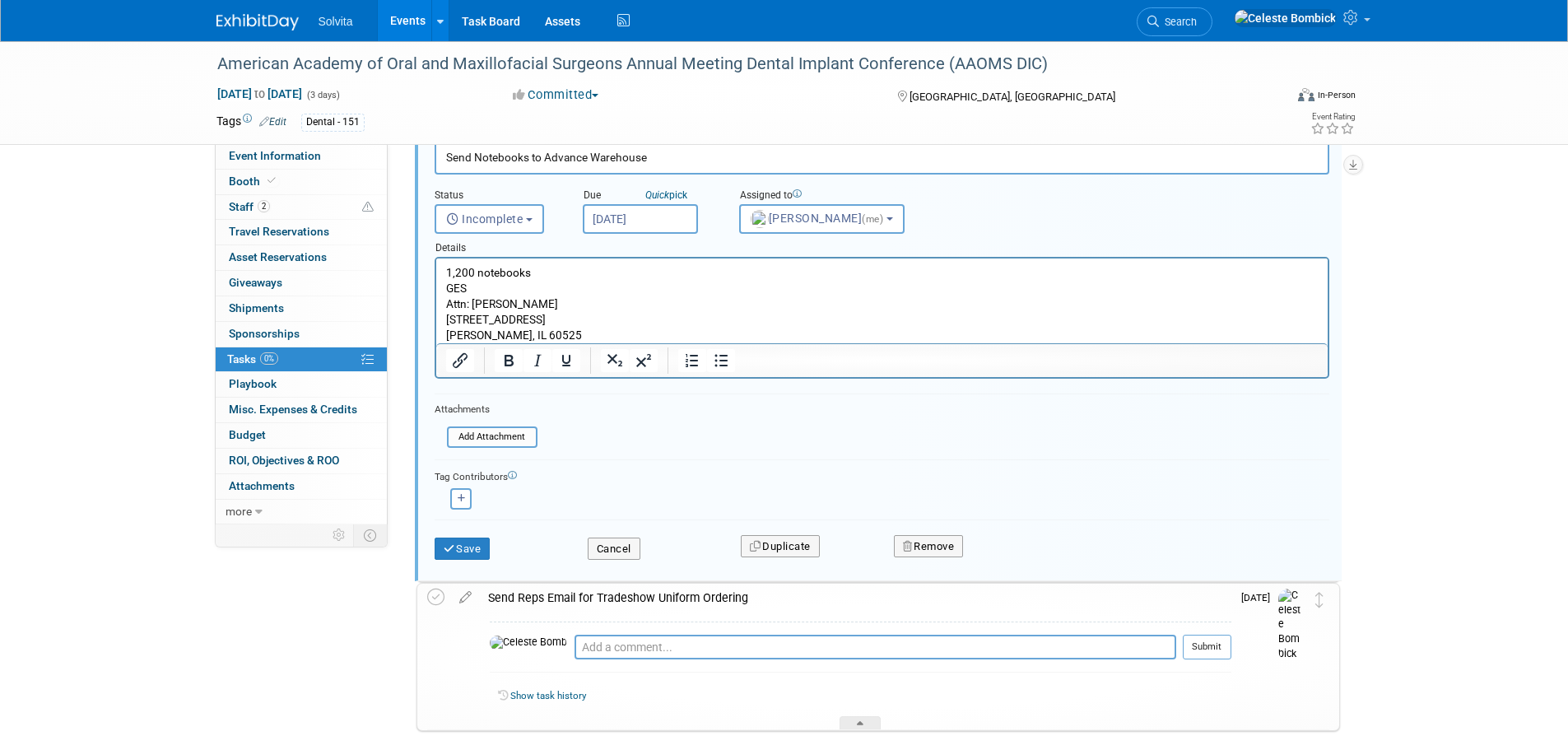 scroll, scrollTop: 82, scrollLeft: 0, axis: vertical 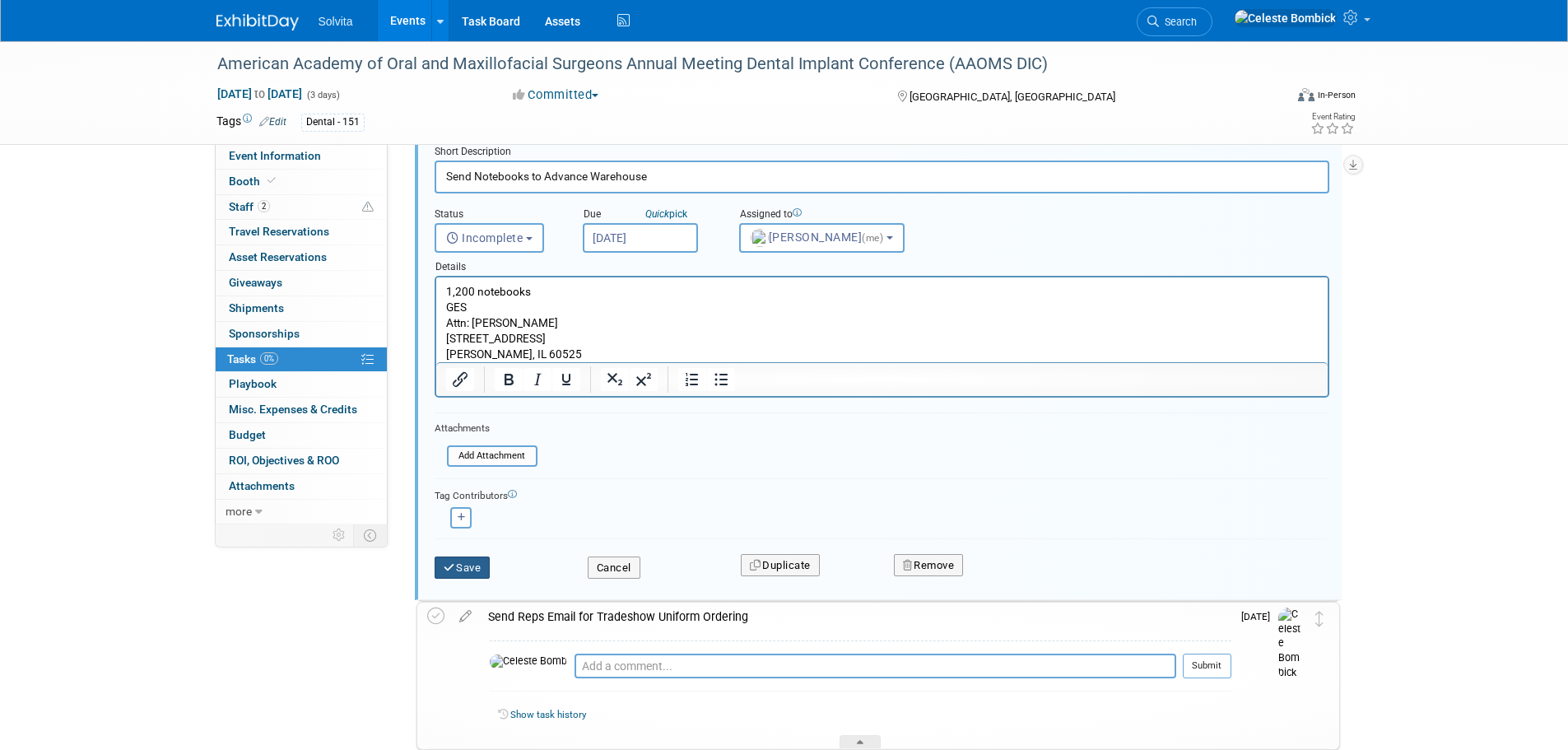 click on "Save" at bounding box center (463, 568) 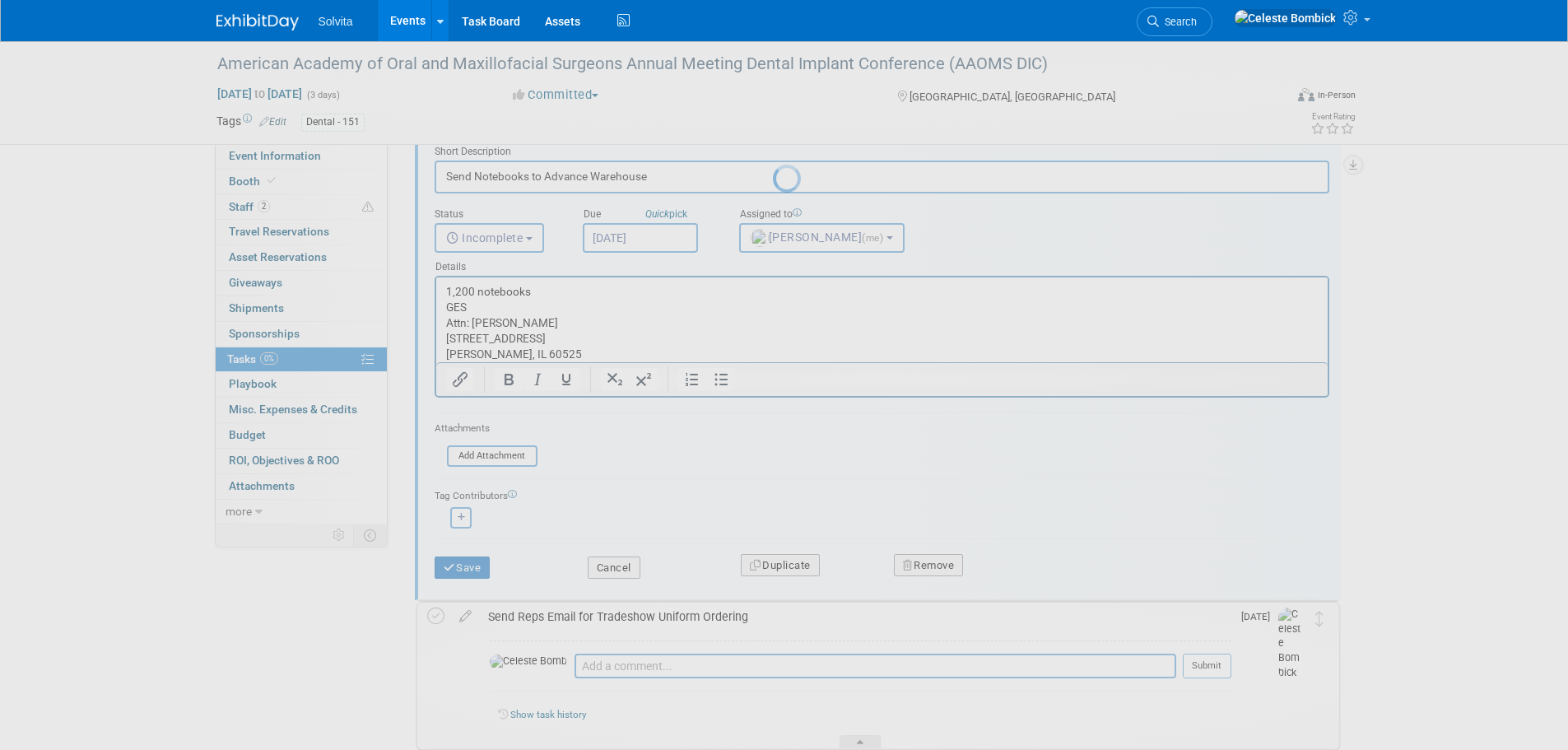 scroll, scrollTop: 0, scrollLeft: 0, axis: both 